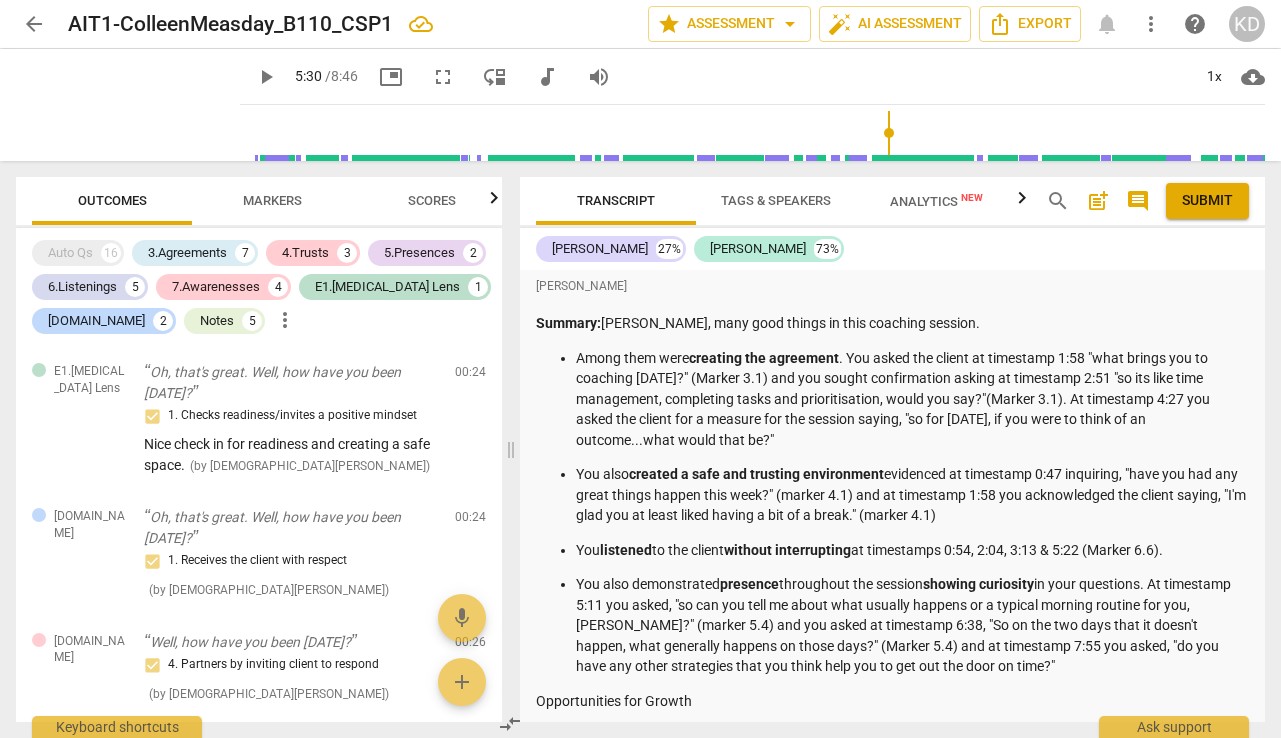 scroll, scrollTop: 0, scrollLeft: 0, axis: both 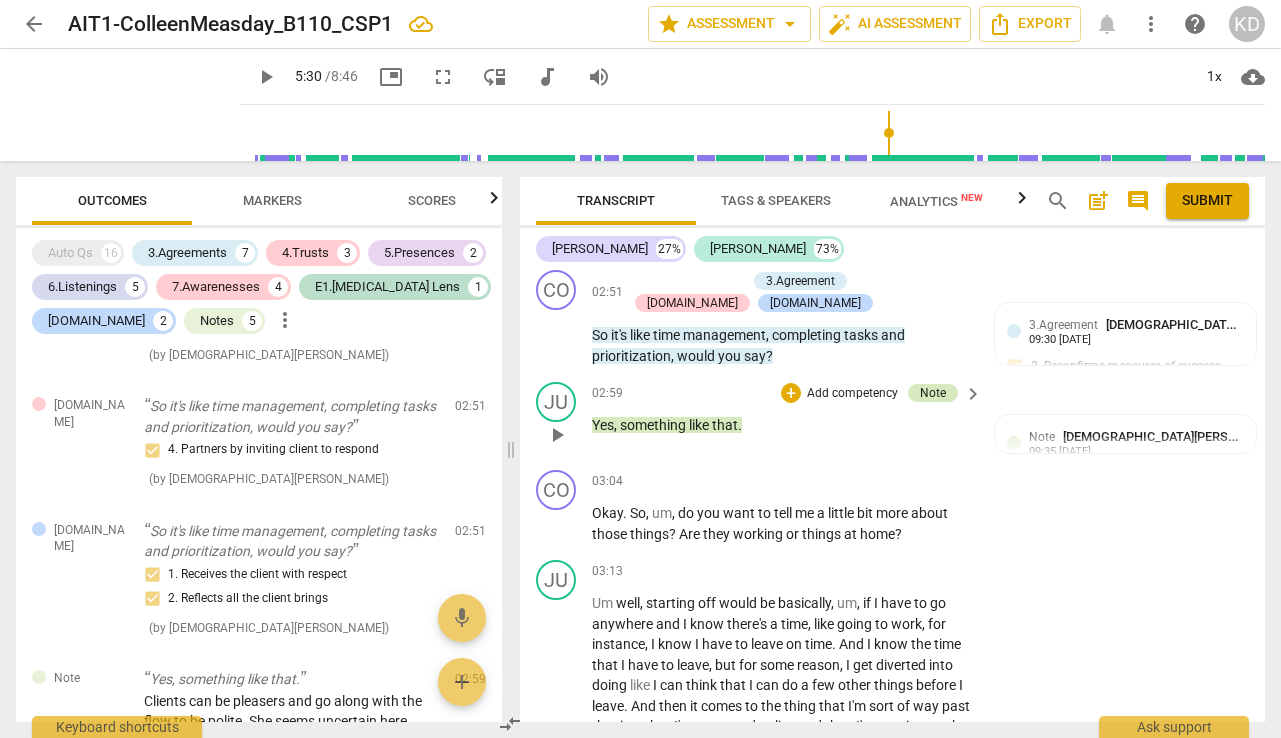 click on "Note" at bounding box center (933, 393) 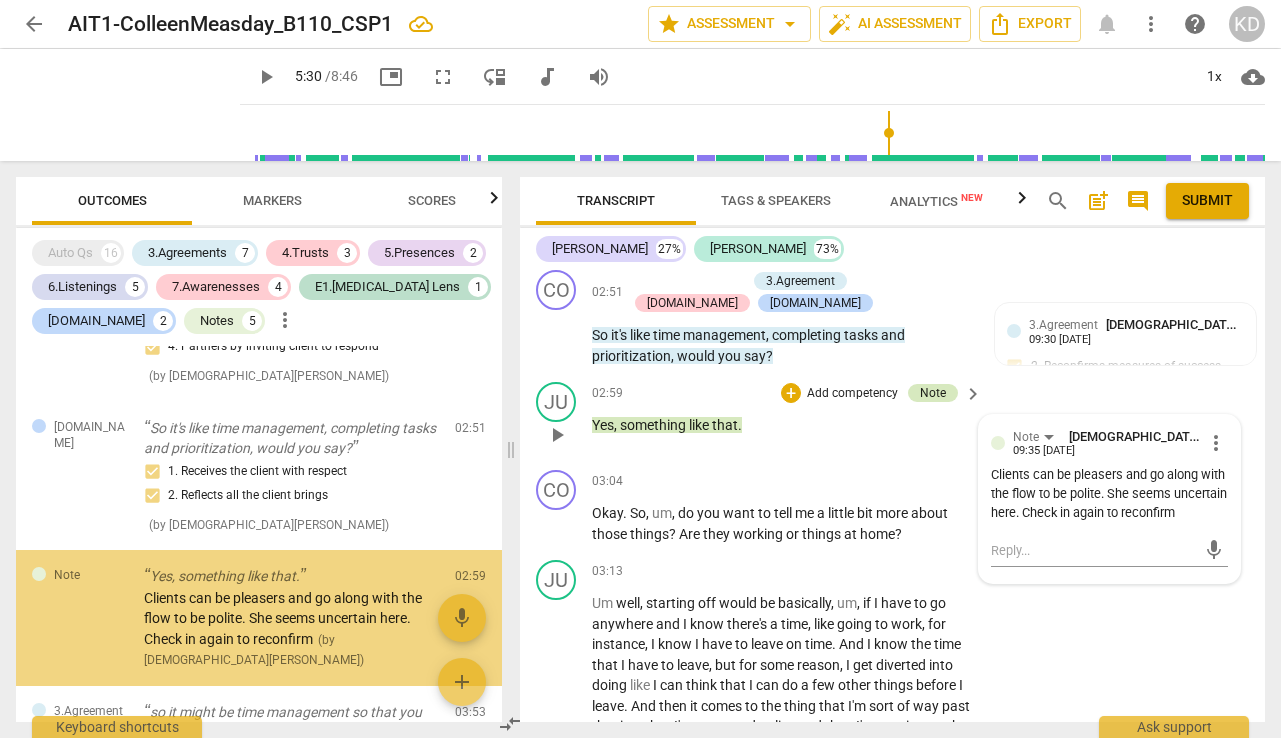 scroll, scrollTop: 1491, scrollLeft: 0, axis: vertical 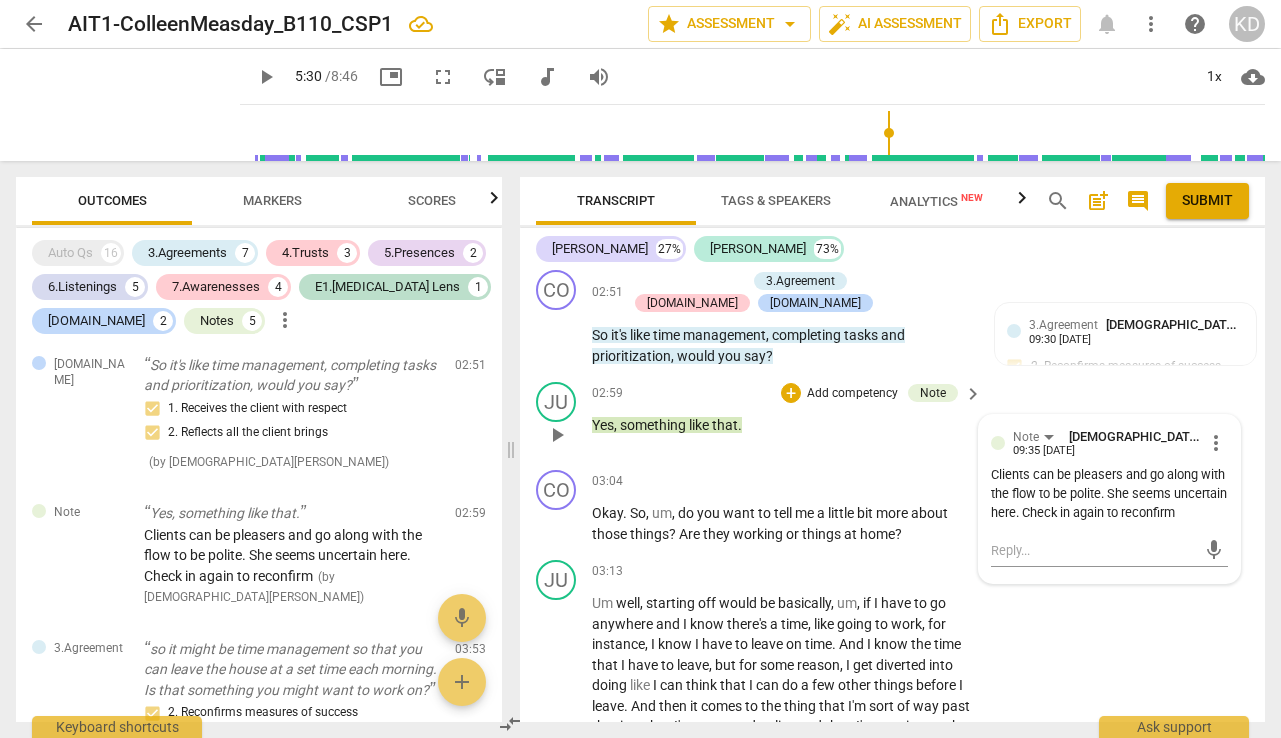 click on "Clients can be pleasers and go along with the flow to be polite. She seems uncertain here. Check in again to reconfirm" at bounding box center [1109, 494] 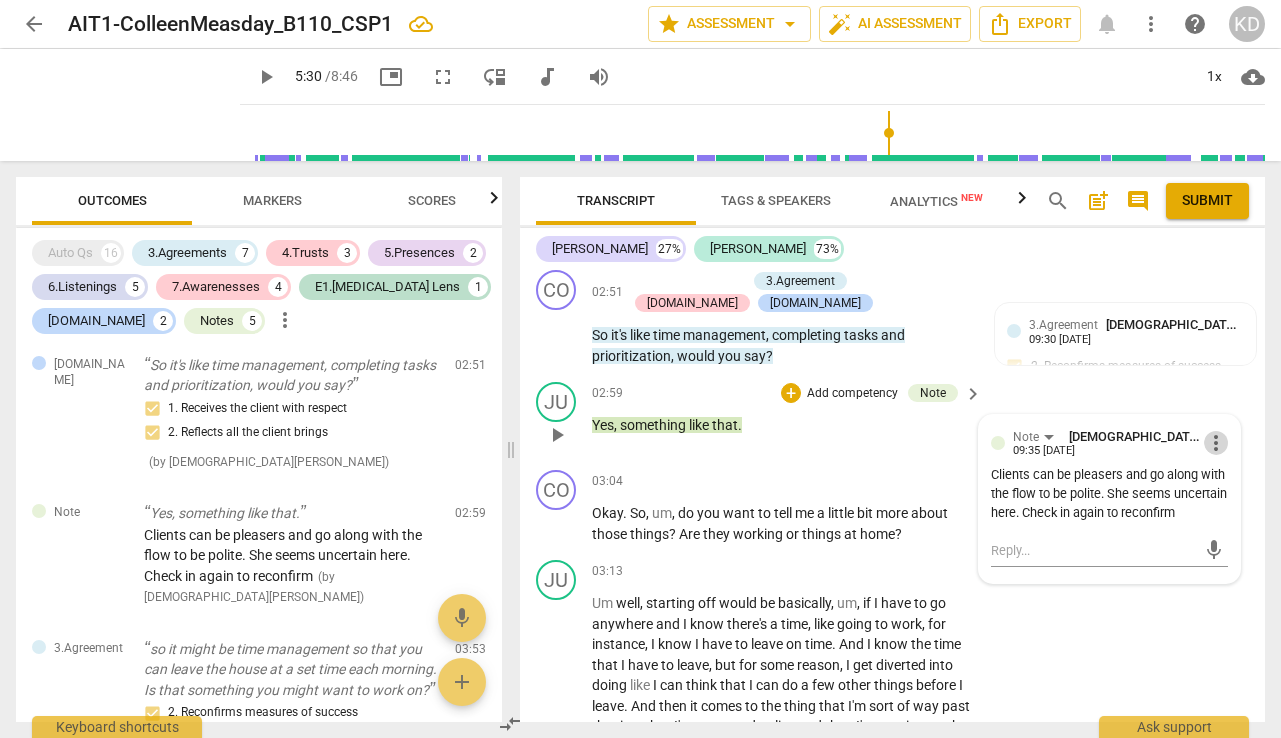 click on "more_vert" at bounding box center [1216, 443] 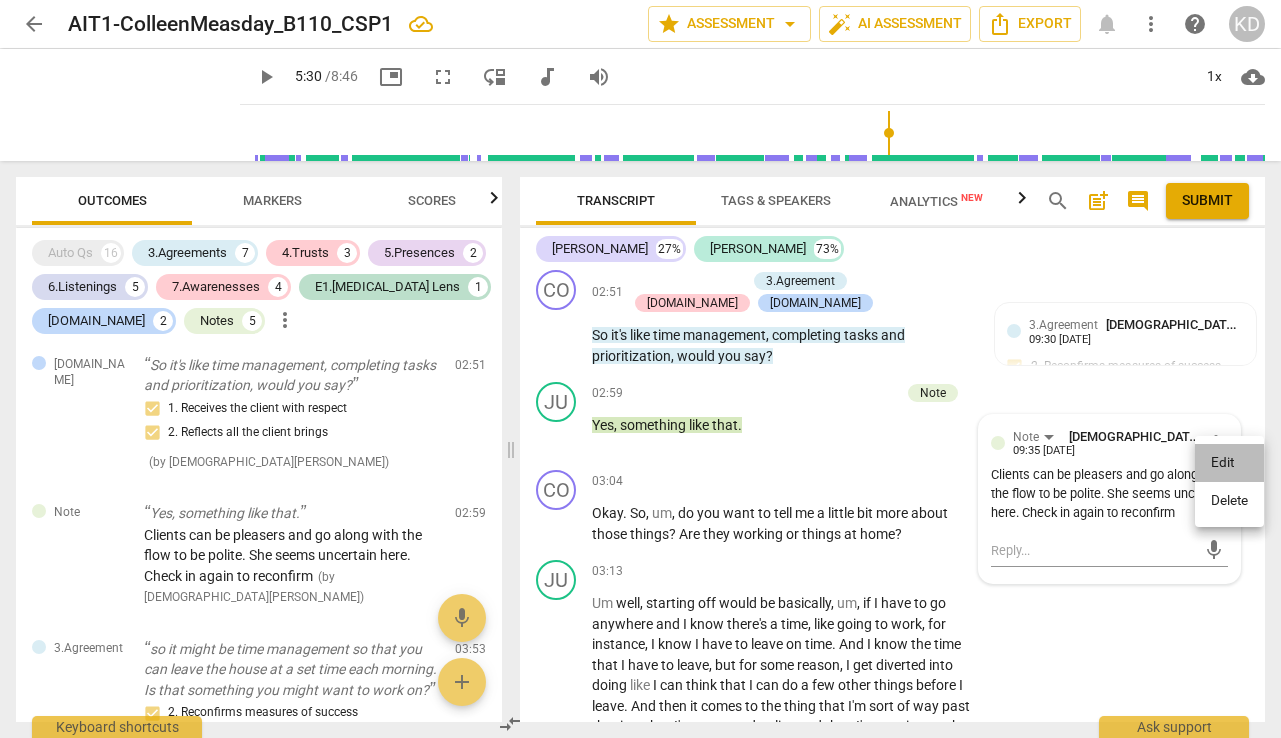 click on "Edit" at bounding box center (1229, 463) 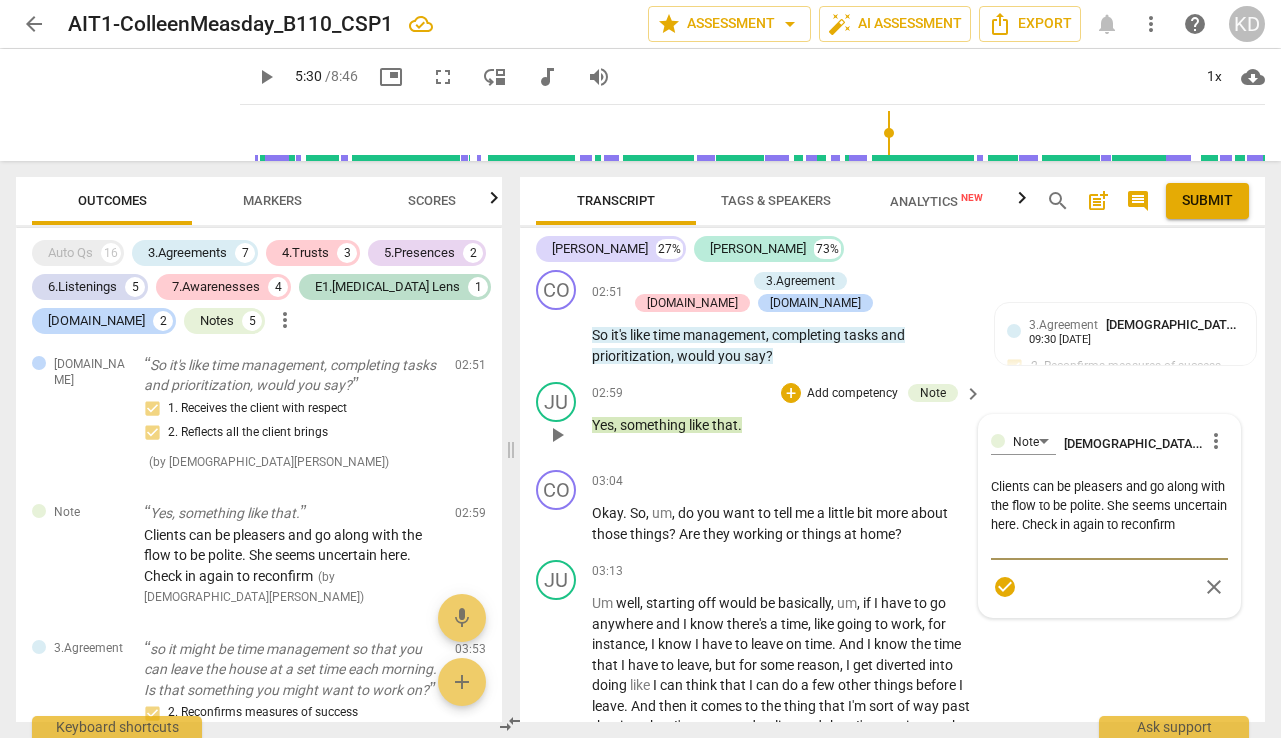 click on "Clients can be pleasers and go along with the flow to be polite. She seems uncertain here. Check in again to reconfirm" at bounding box center (1109, 515) 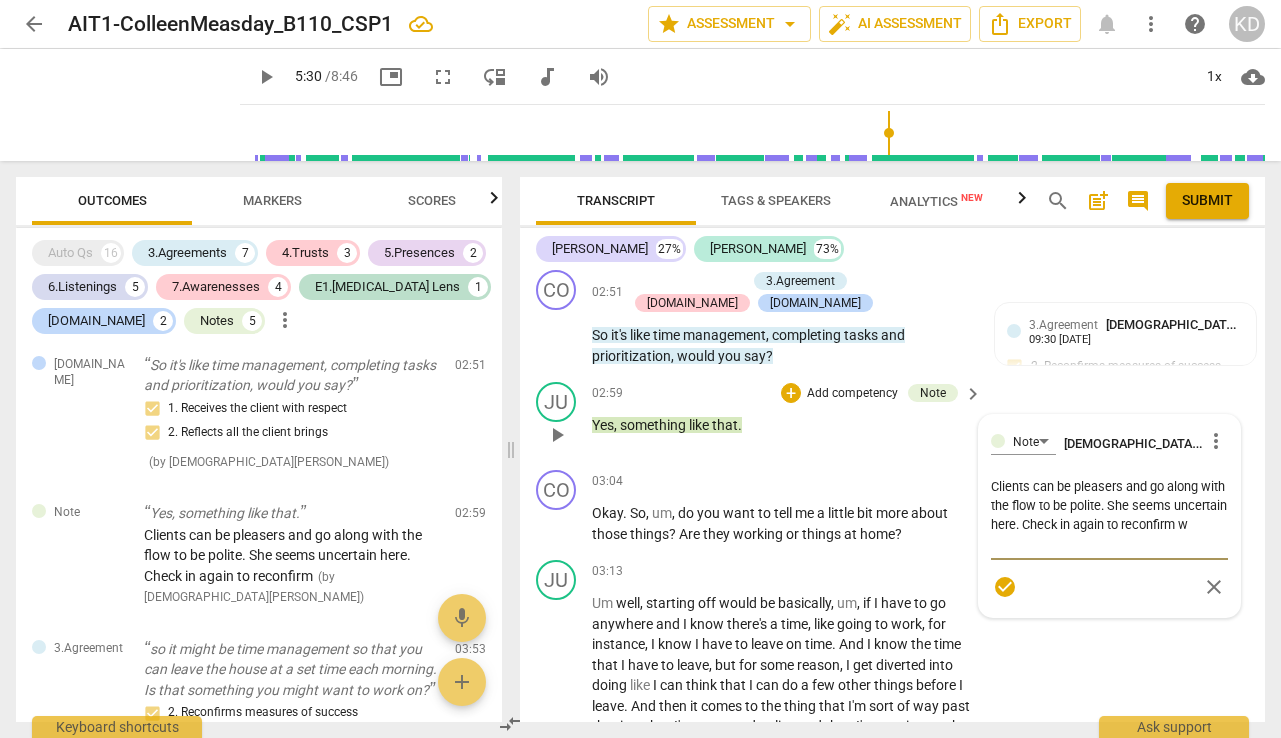 type on "Clients can be pleasers and go along with the flow to be polite. She seems uncertain here. Check in again to reconfirm wh" 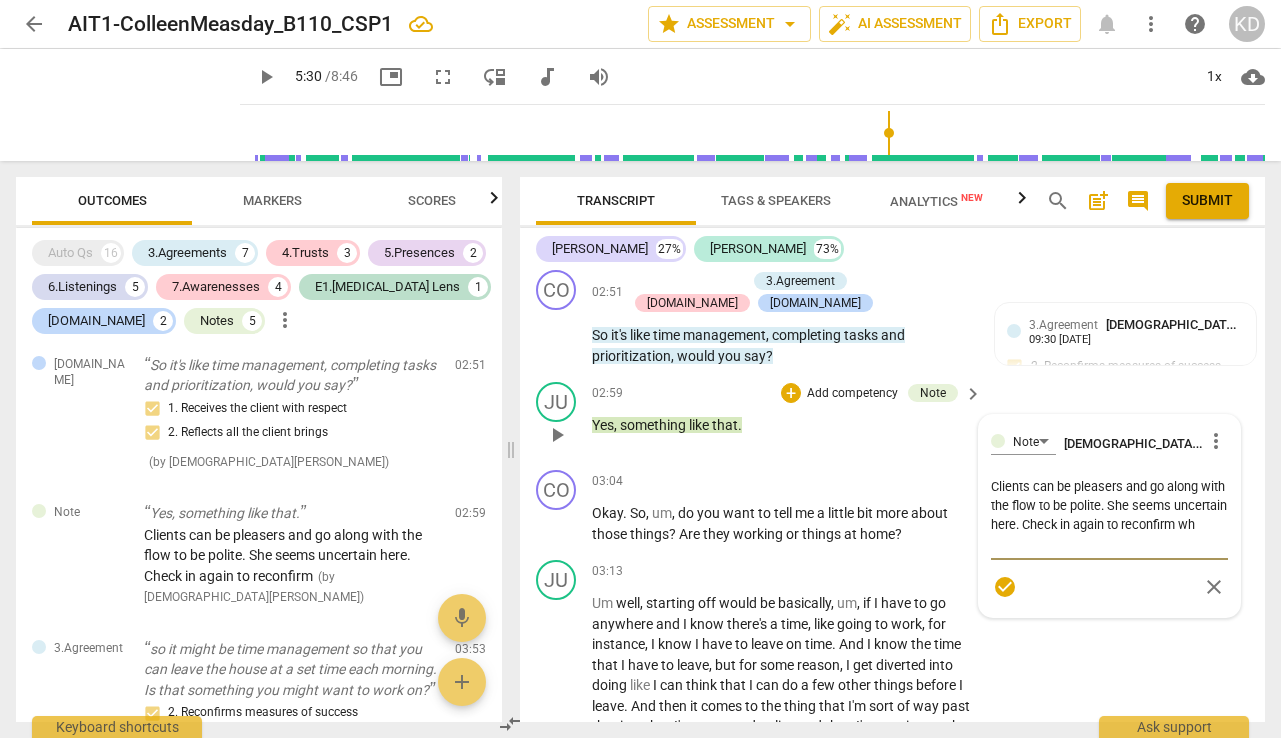 type on "Clients can be pleasers and go along with the flow to be polite. She seems uncertain here. Check in again to reconfirm whe" 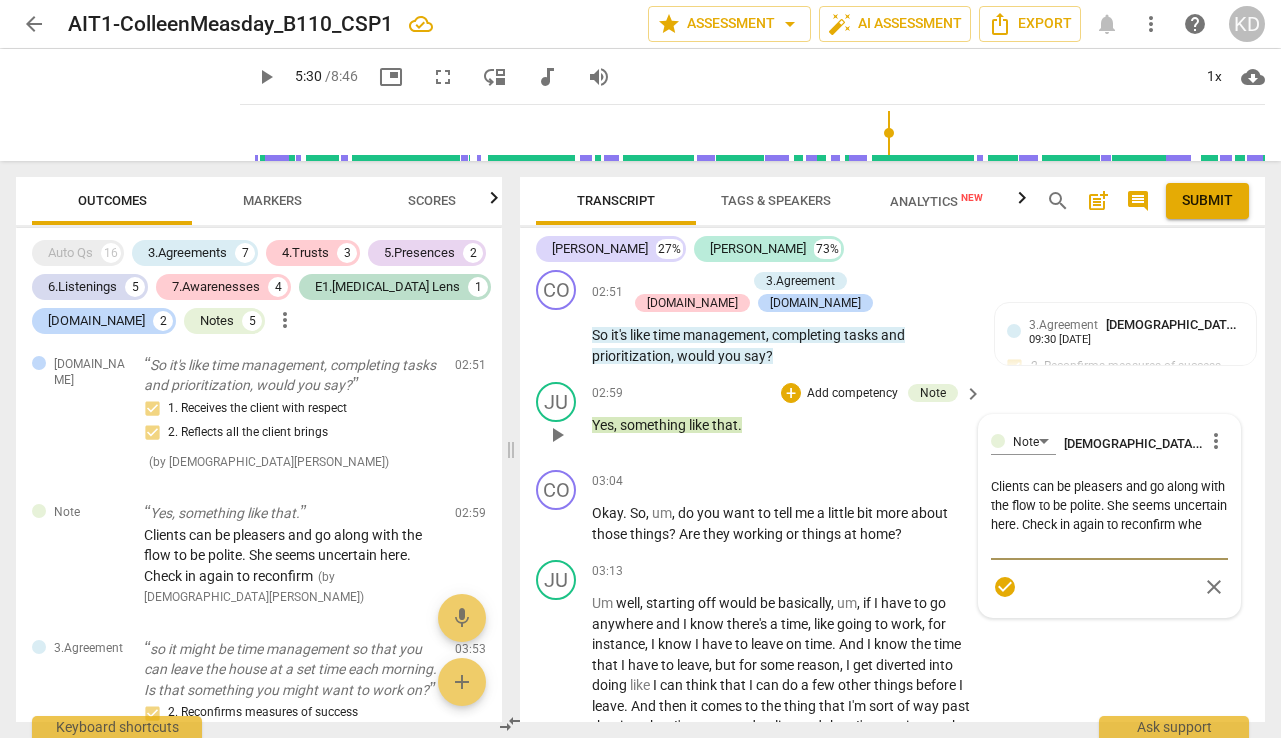type on "Clients can be pleasers and go along with the flow to be polite. She seems uncertain here. Check in again to reconfirm when" 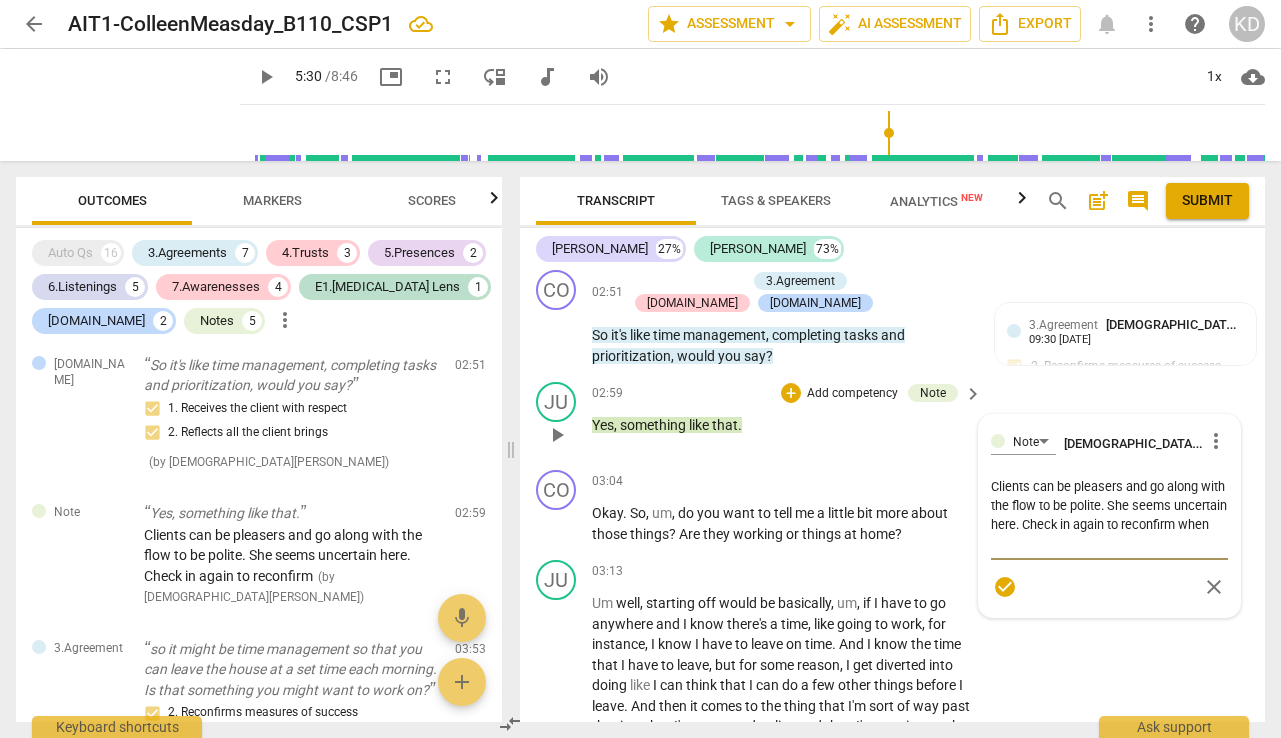 type on "Clients can be pleasers and go along with the flow to be polite. She seems uncertain here. Check in again to reconfirm when" 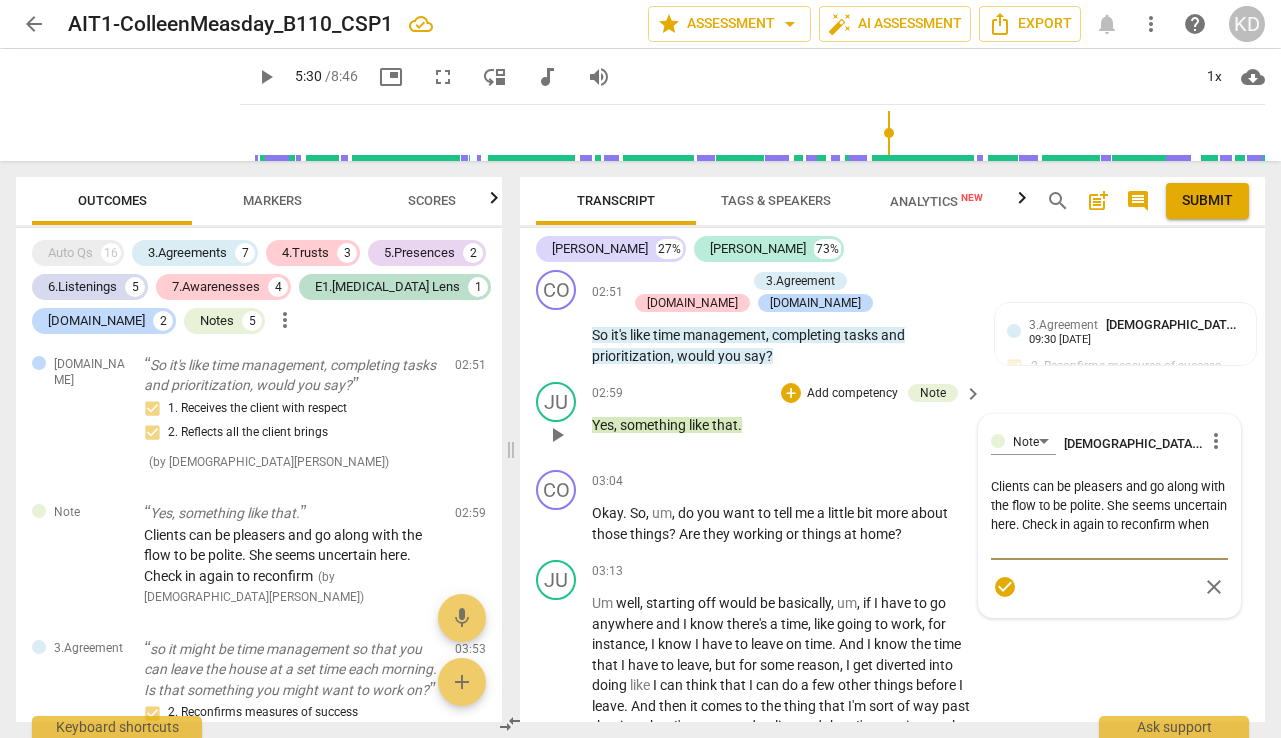 type on "Clients can be pleasers and go along with the flow to be polite. She seems uncertain here. Check in again to reconfirm when a" 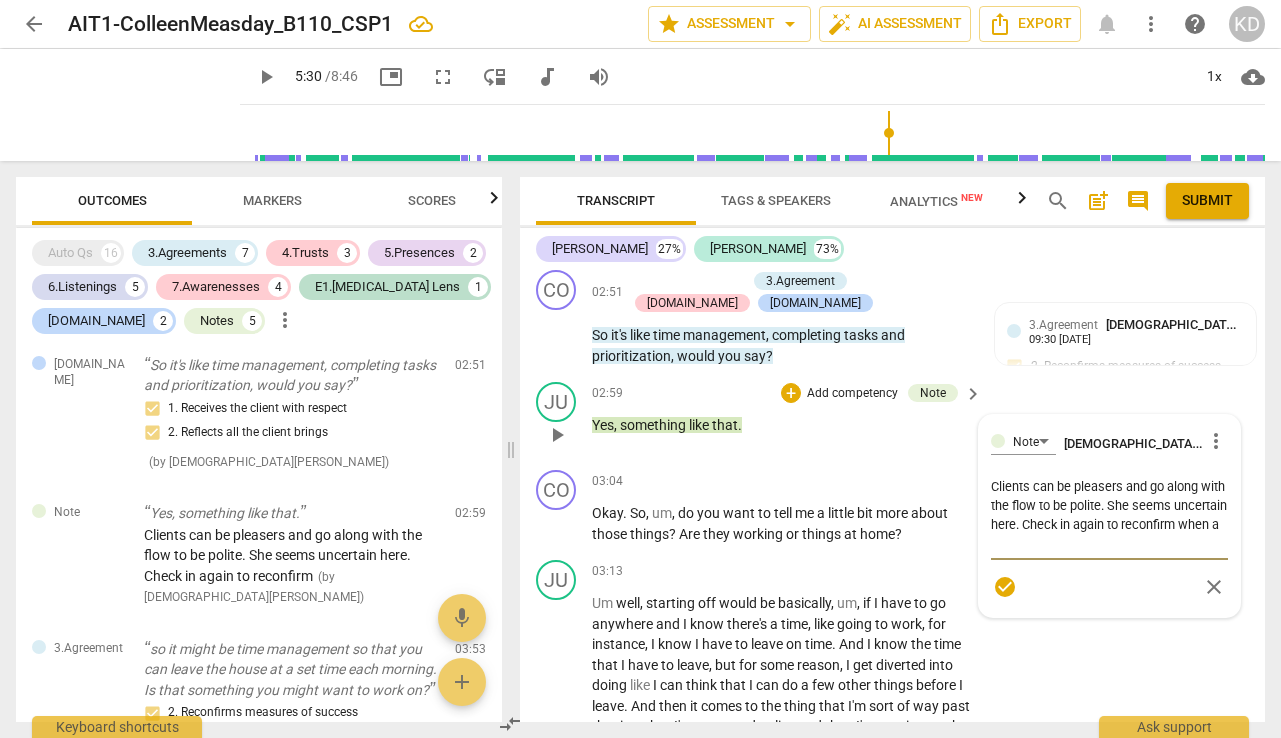 type on "Clients can be pleasers and go along with the flow to be polite. She seems uncertain here. Check in again to reconfirm when a" 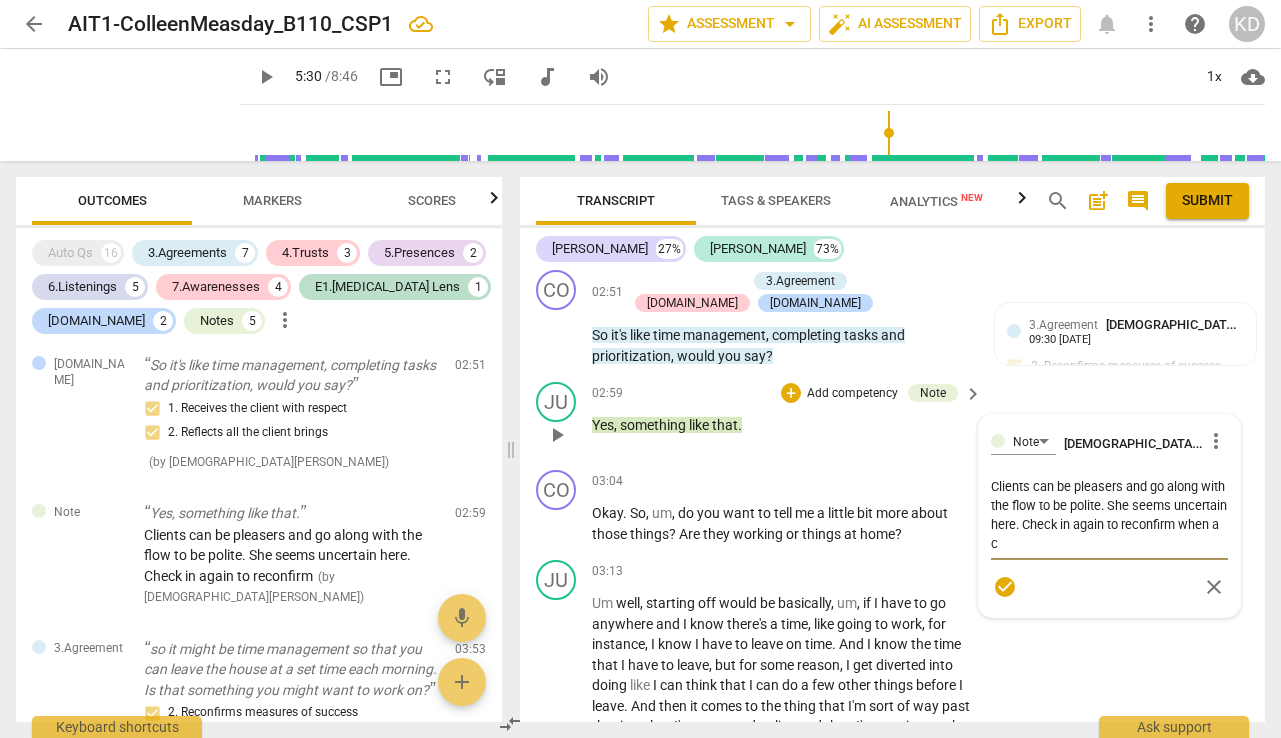 type on "Clients can be pleasers and go along with the flow to be polite. She seems uncertain here. Check in again to reconfirm when a cl" 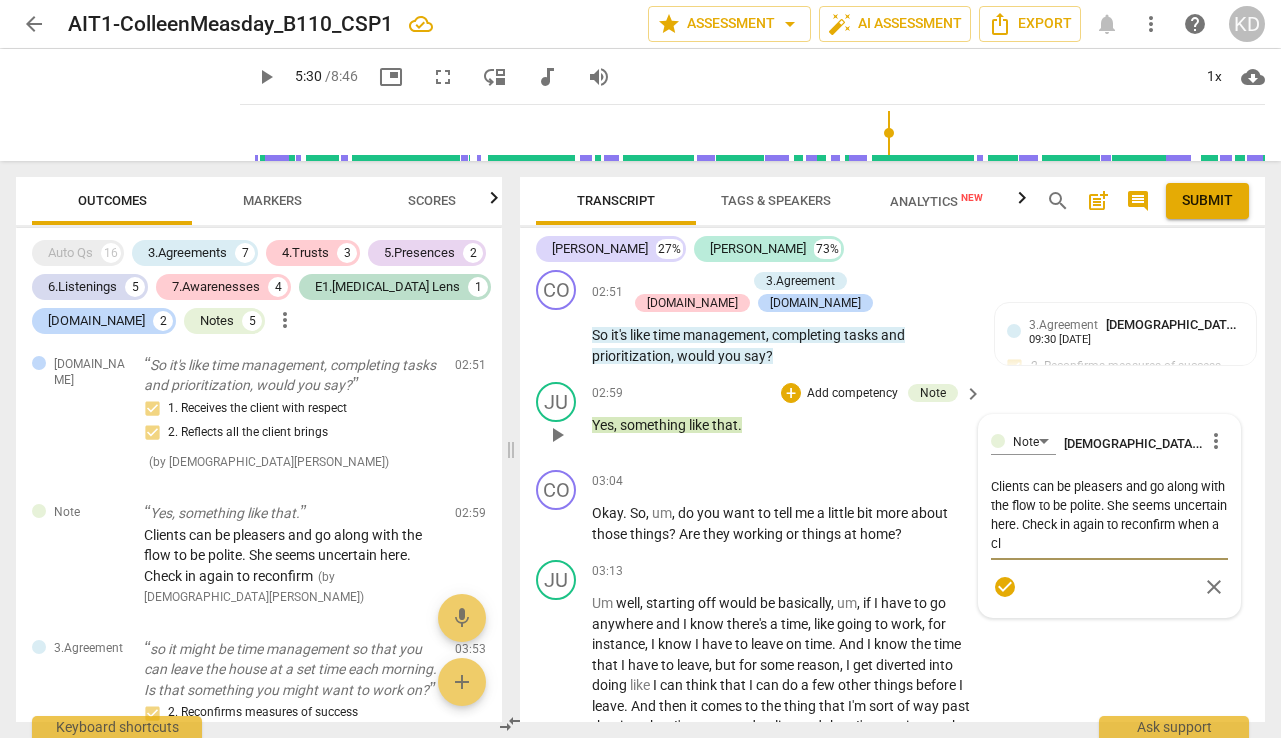 type on "Clients can be pleasers and go along with the flow to be polite. She seems uncertain here. Check in again to reconfirm when a cli" 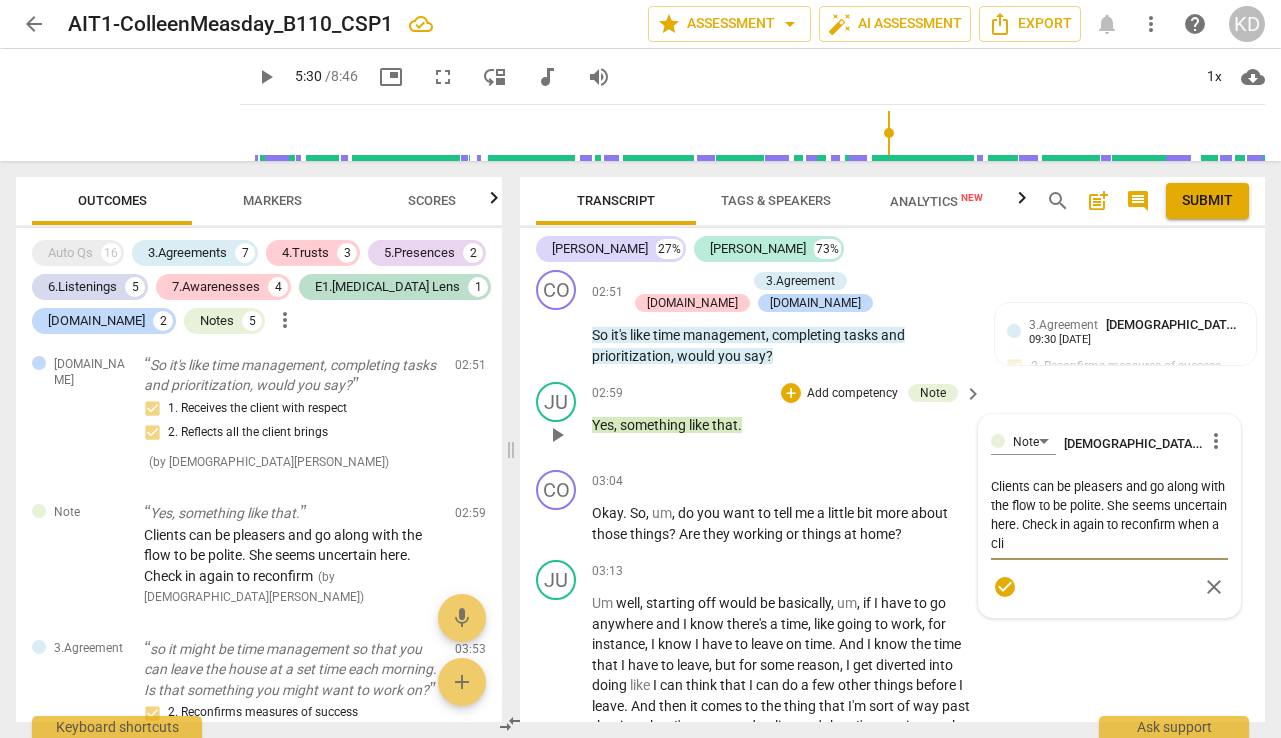 type on "Clients can be pleasers and go along with the flow to be polite. She seems uncertain here. Check in again to reconfirm when a clie" 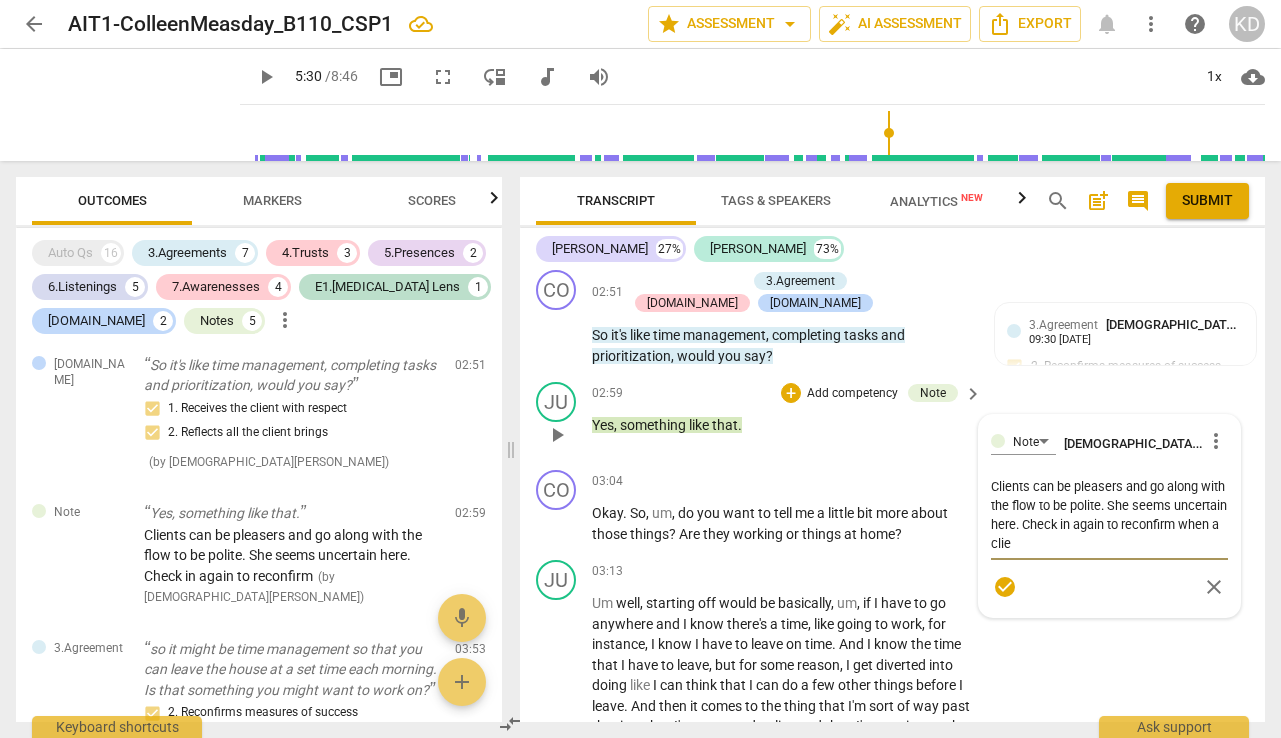 type on "Clients can be pleasers and go along with the flow to be polite. She seems uncertain here. Check in again to reconfirm when a clien" 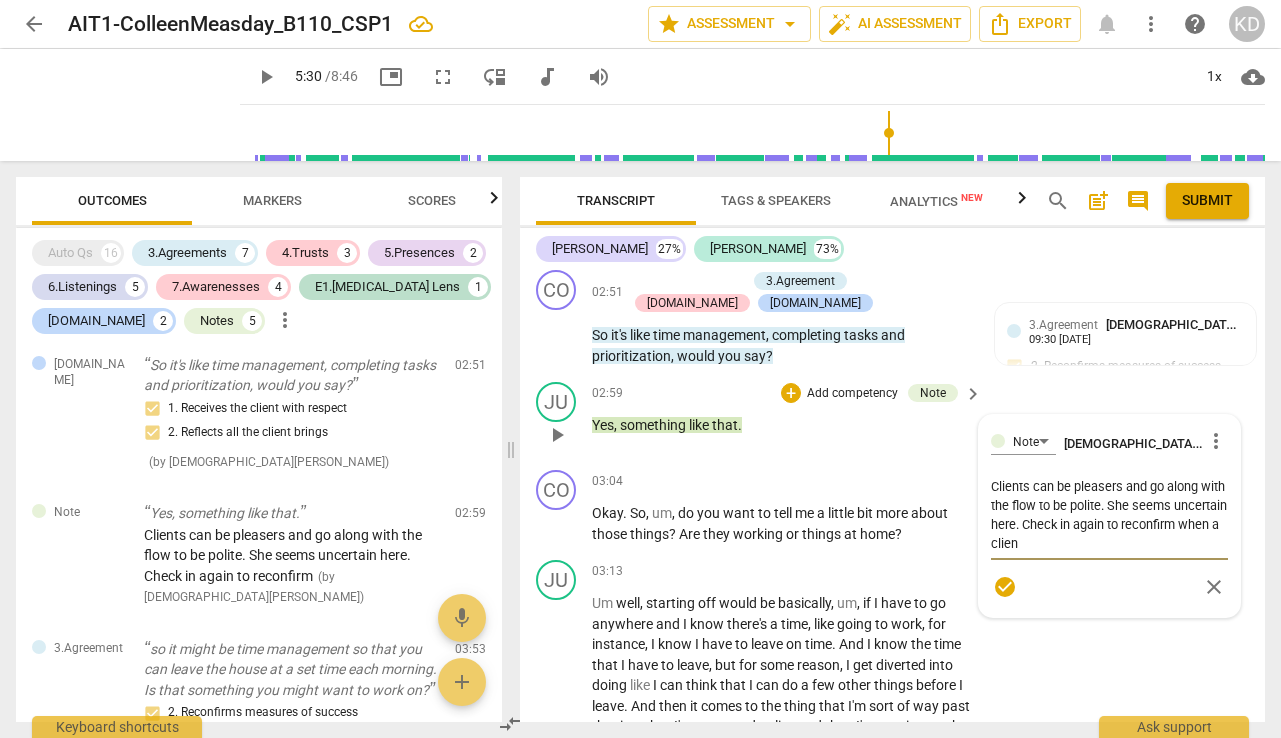 type on "Clients can be pleasers and go along with the flow to be polite. She seems uncertain here. Check in again to reconfirm when a client" 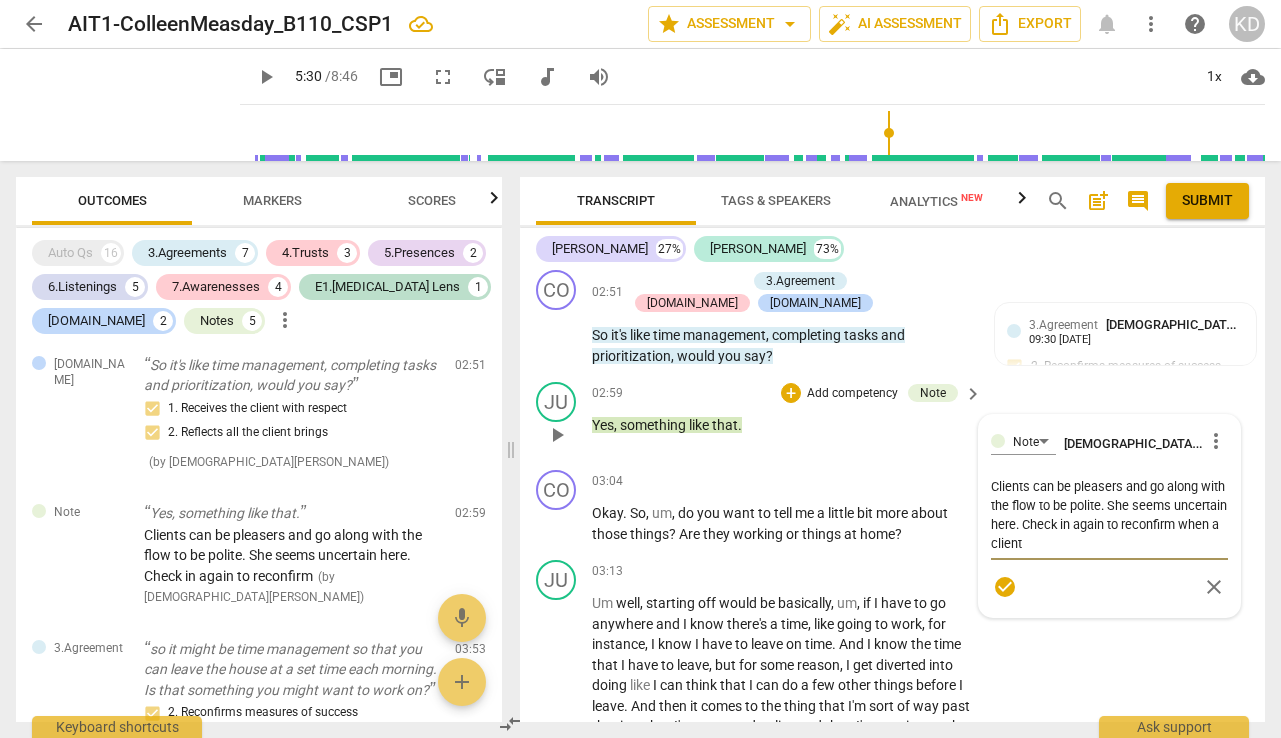 type on "Clients can be pleasers and go along with the flow to be polite. She seems uncertain here. Check in again to reconfirm when a client" 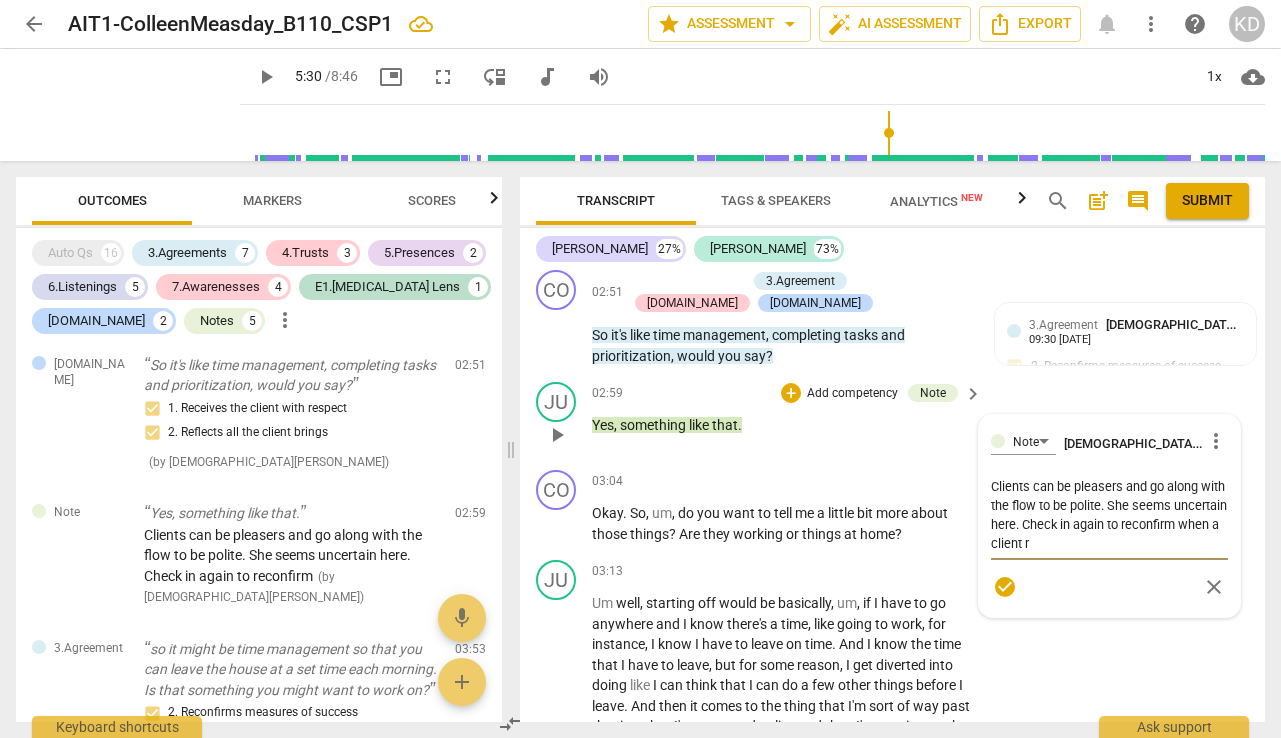 type on "Clients can be pleasers and go along with the flow to be polite. She seems uncertain here. Check in again to reconfirm when a client re" 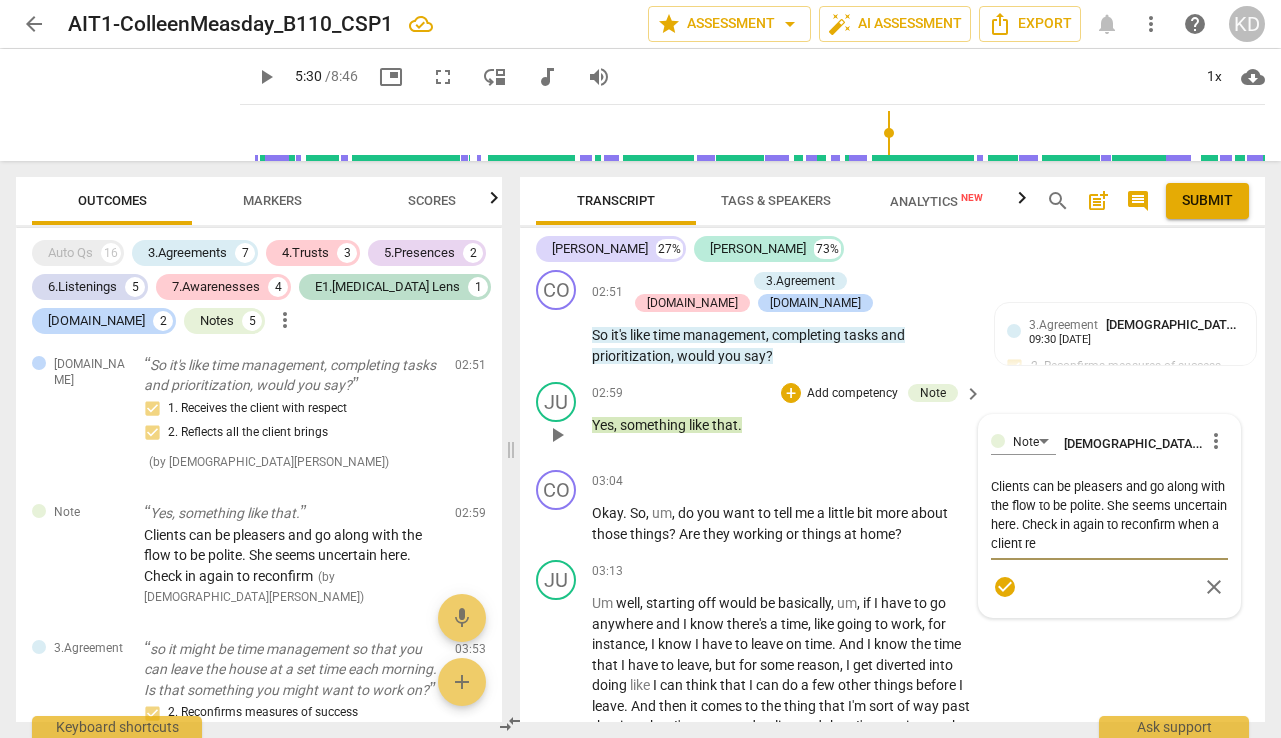 type on "Clients can be pleasers and go along with the flow to be polite. She seems uncertain here. Check in again to reconfirm when a client res" 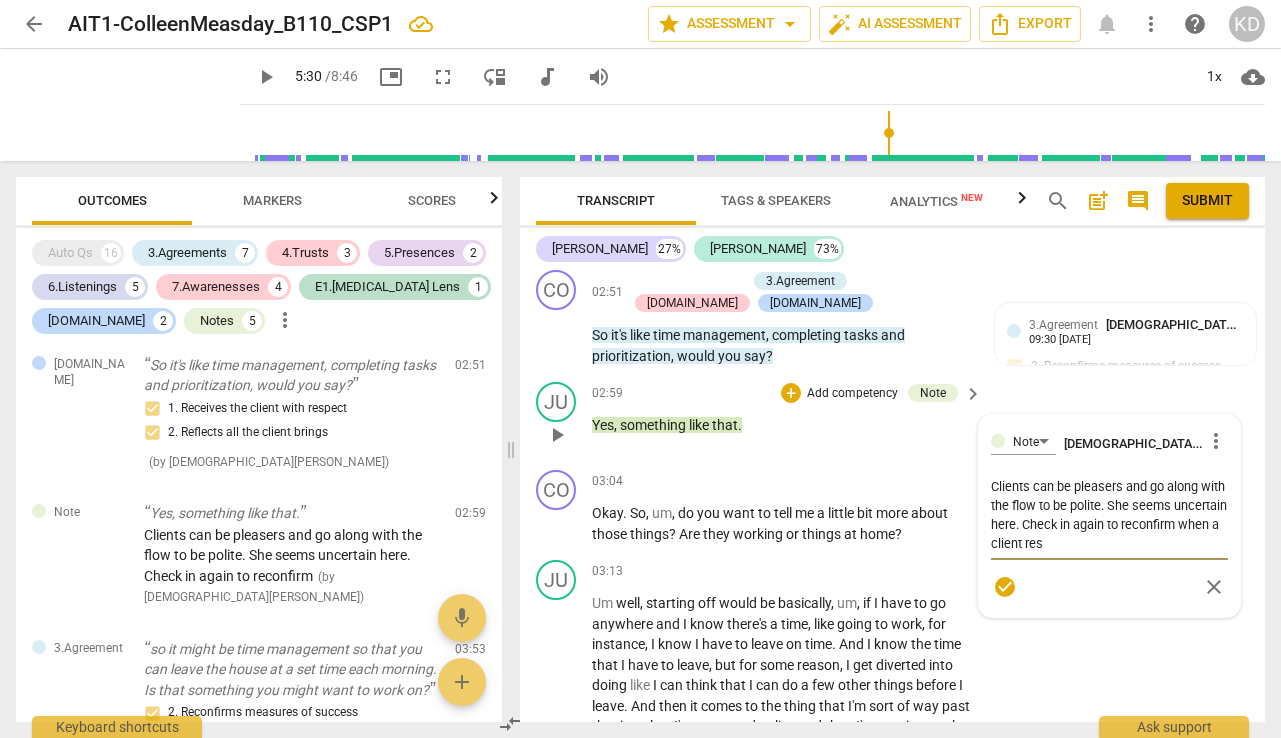 type on "Clients can be pleasers and go along with the flow to be polite. She seems uncertain here. Check in again to reconfirm when a client resp" 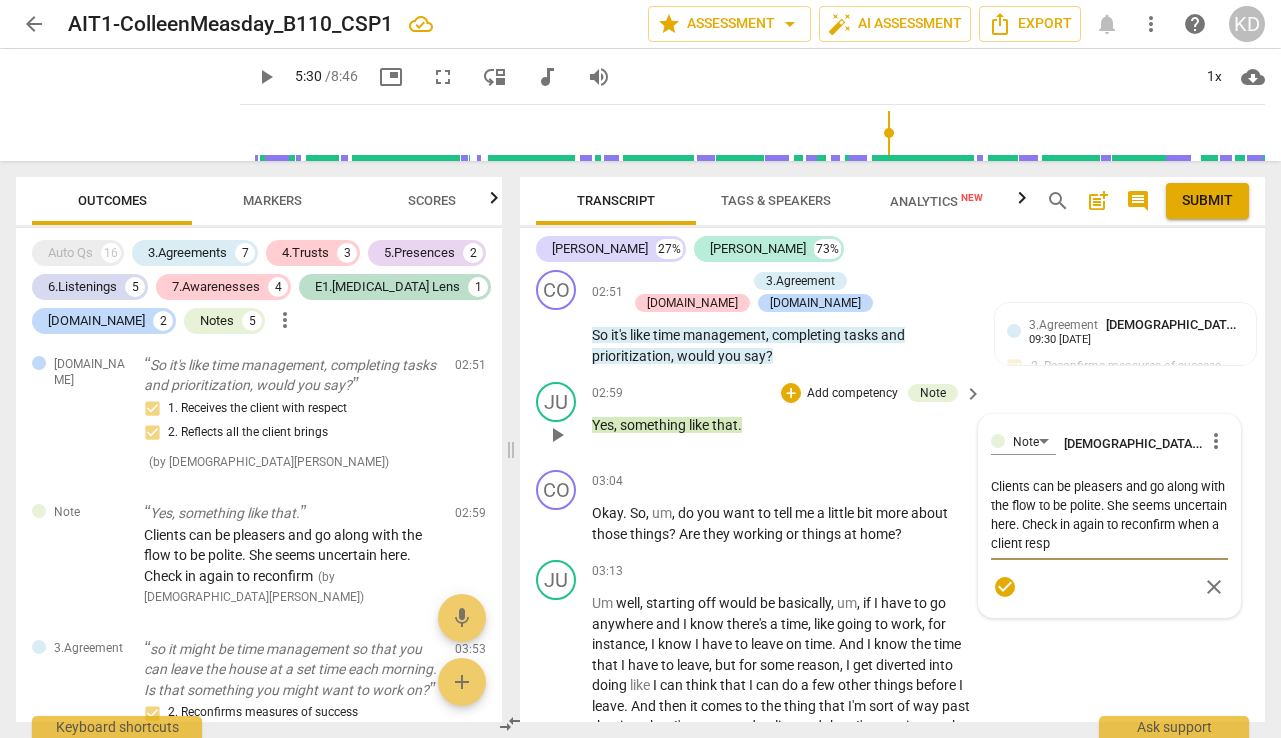 type on "Clients can be pleasers and go along with the flow to be polite. She seems uncertain here. Check in again to reconfirm when a client respo" 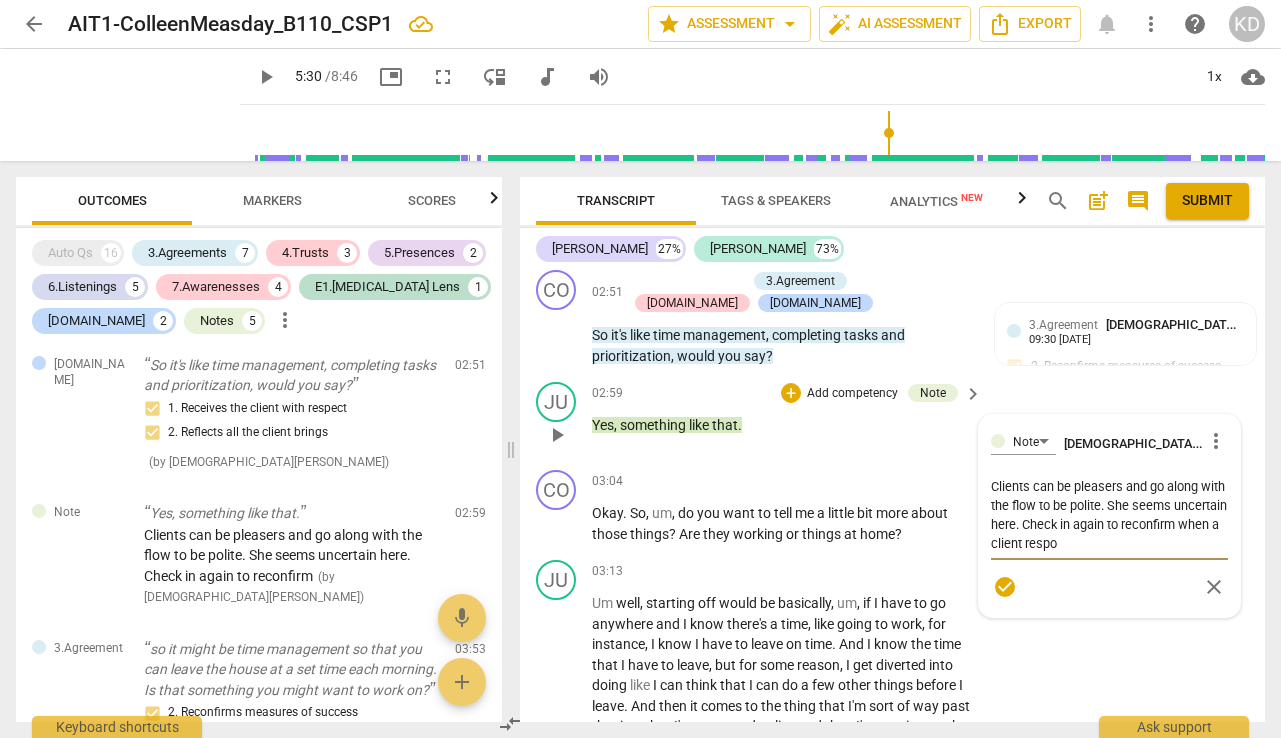 type on "Clients can be pleasers and go along with the flow to be polite. She seems uncertain here. Check in again to reconfirm when a client respon" 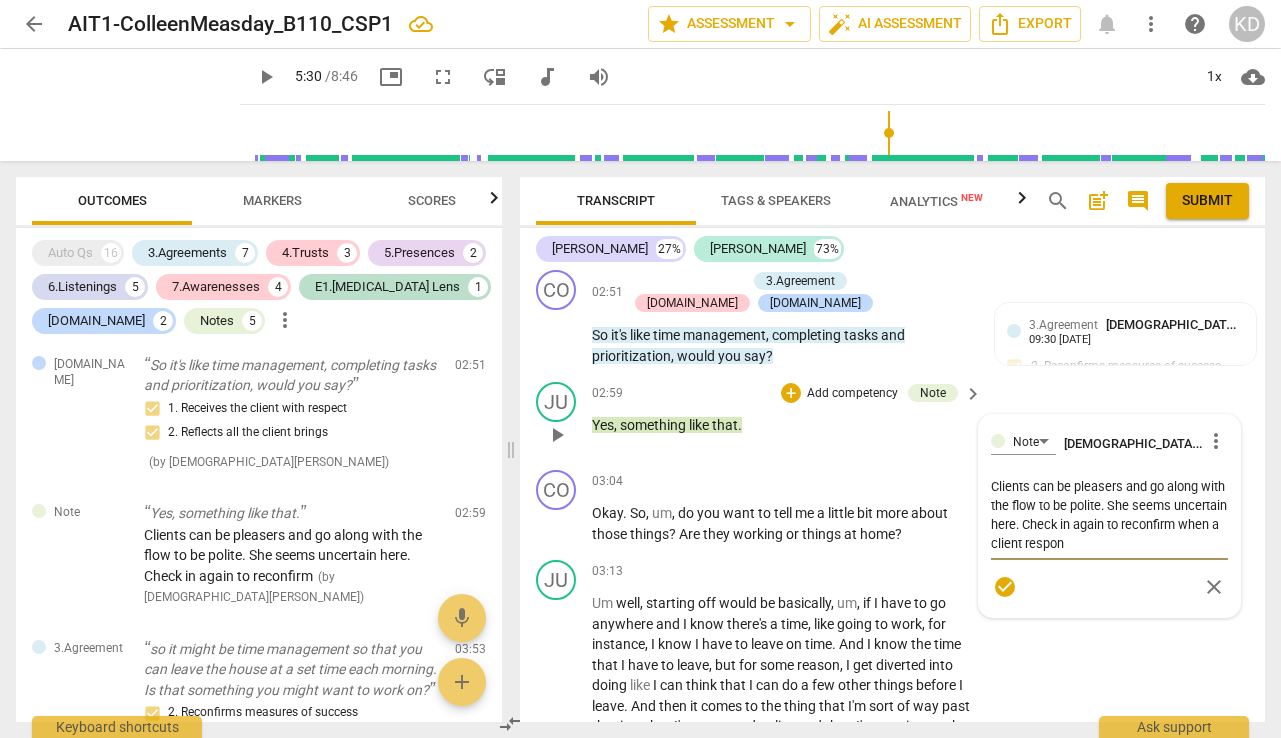 type on "Clients can be pleasers and go along with the flow to be polite. She seems uncertain here. Check in again to reconfirm when a client respond" 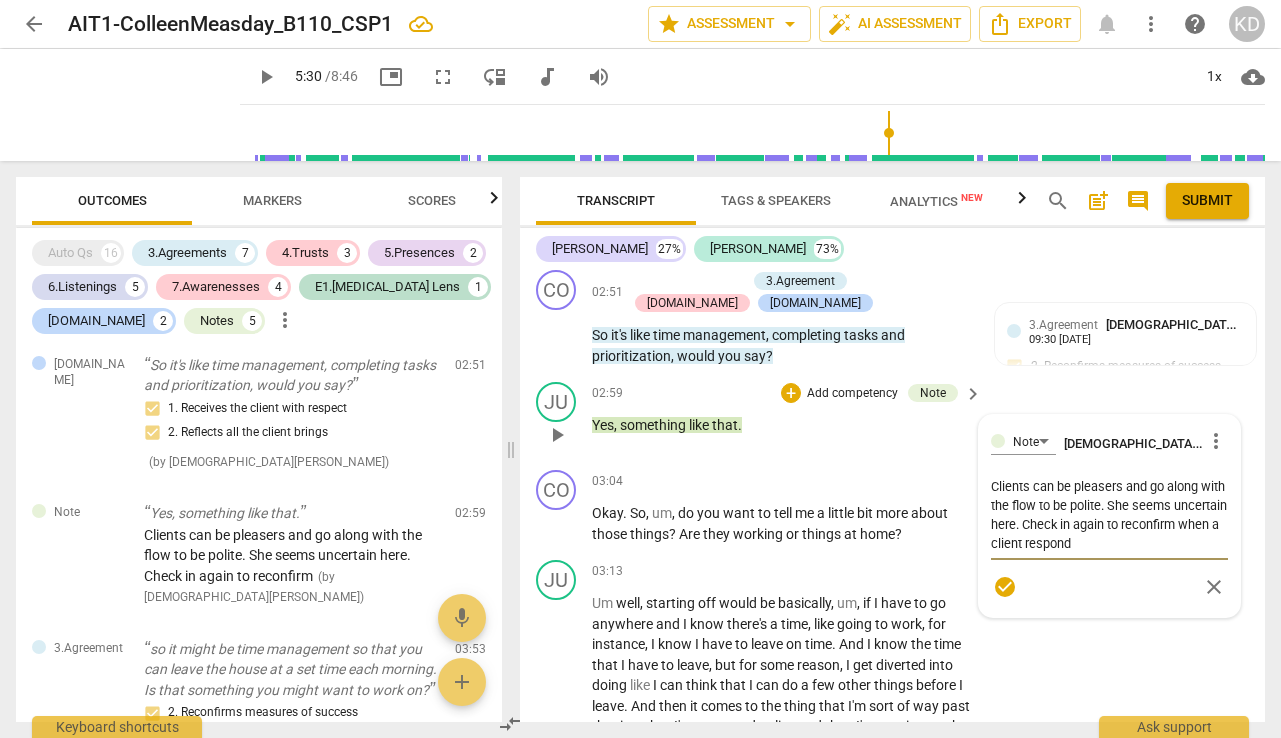type on "Clients can be pleasers and go along with the flow to be polite. She seems uncertain here. Check in again to reconfirm when a client responds" 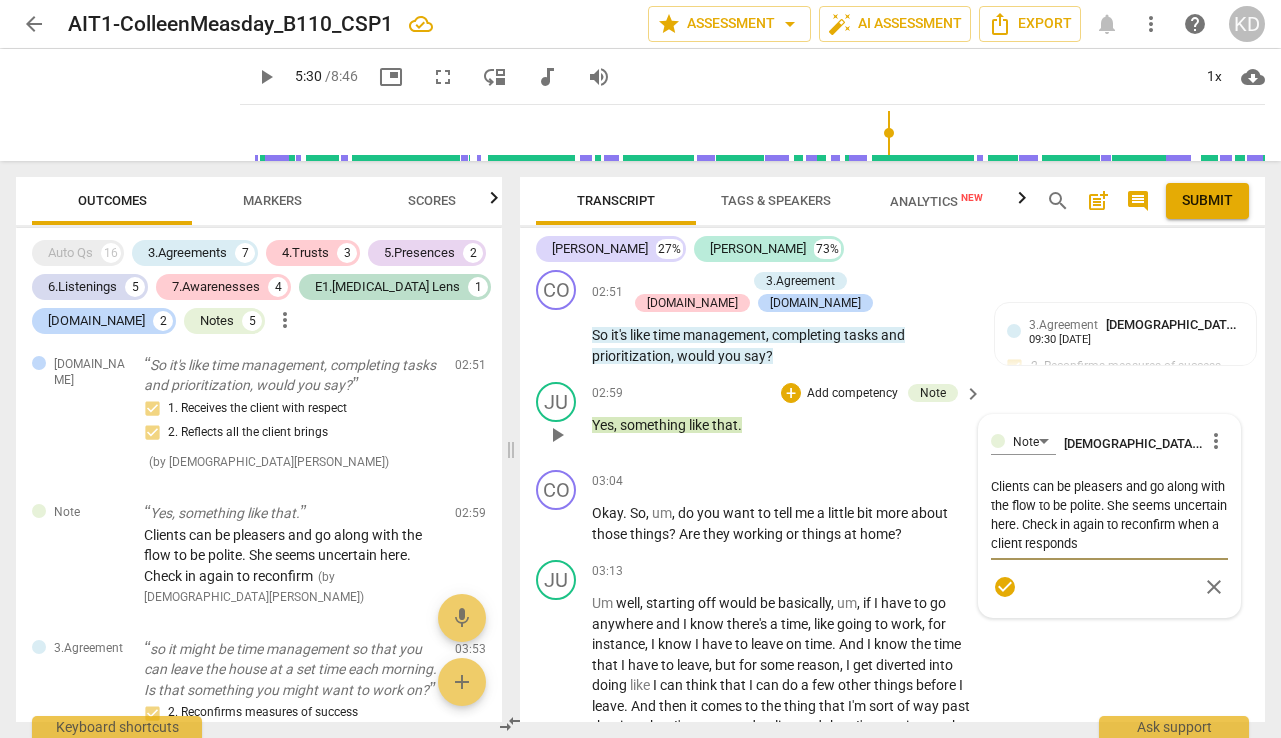 type on "Clients can be pleasers and go along with the flow to be polite. She seems uncertain here. Check in again to reconfirm when a client responds" 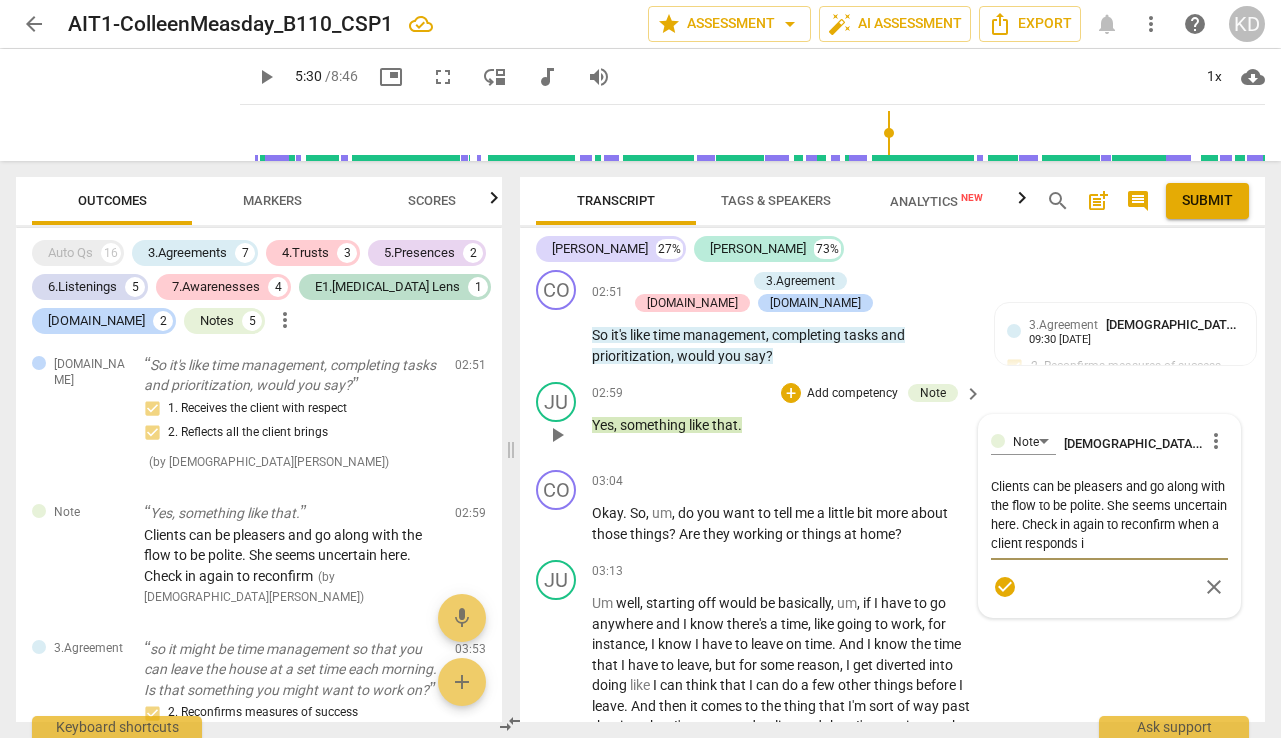 type on "Clients can be pleasers and go along with the flow to be polite. She seems uncertain here. Check in again to reconfirm when a client responds in" 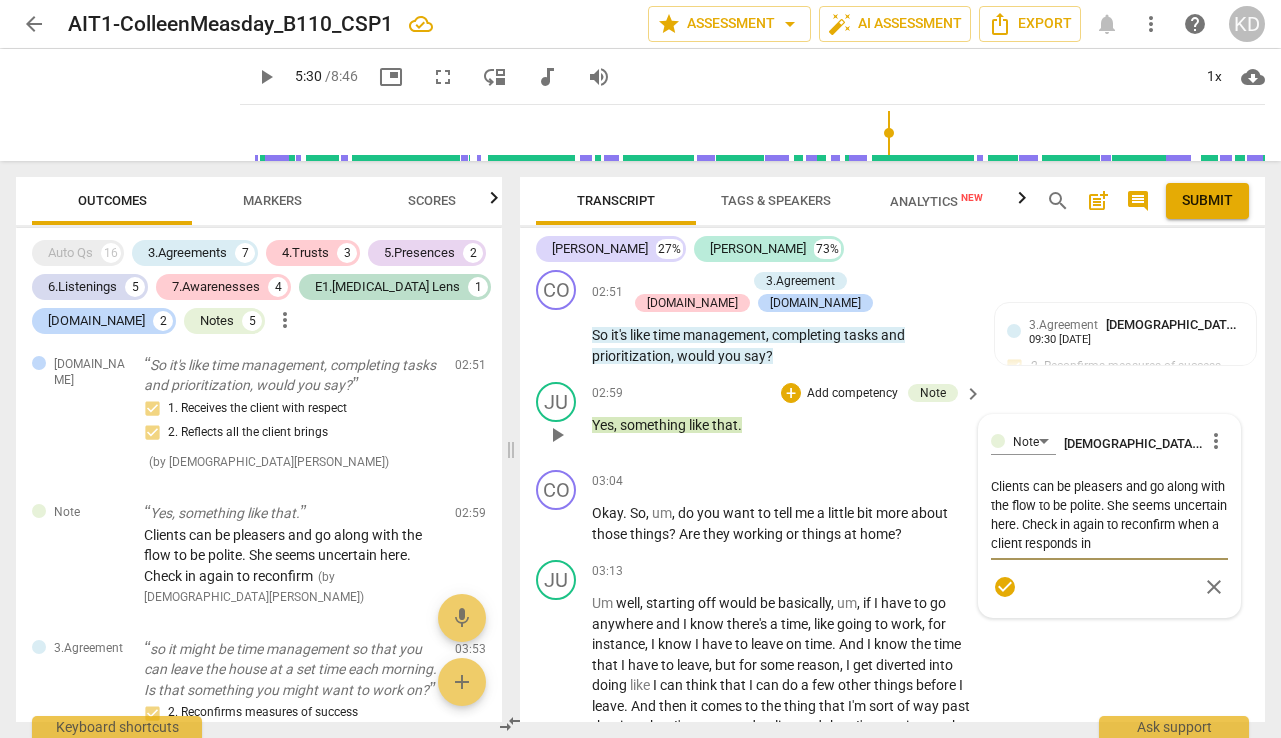 type on "Clients can be pleasers and go along with the flow to be polite. She seems uncertain here. Check in again to reconfirm when a client responds in" 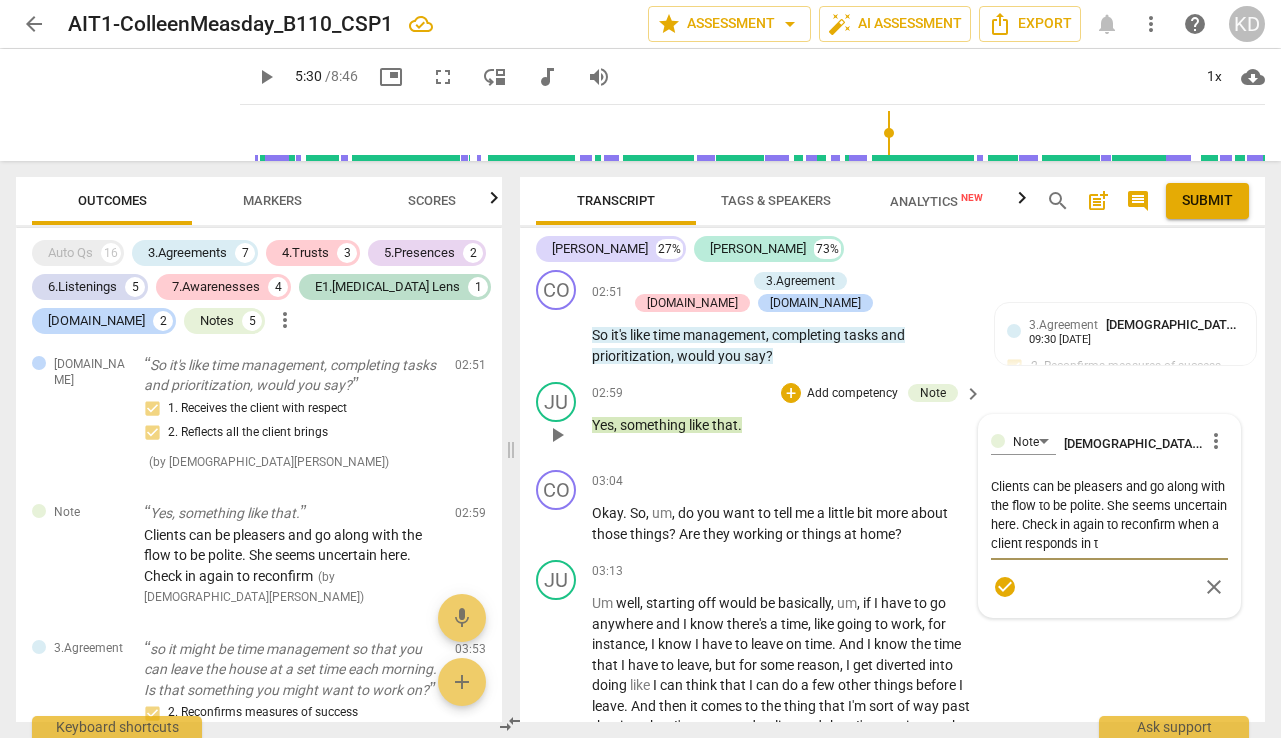 type on "Clients can be pleasers and go along with the flow to be polite. She seems uncertain here. Check in again to reconfirm when a client responds in th" 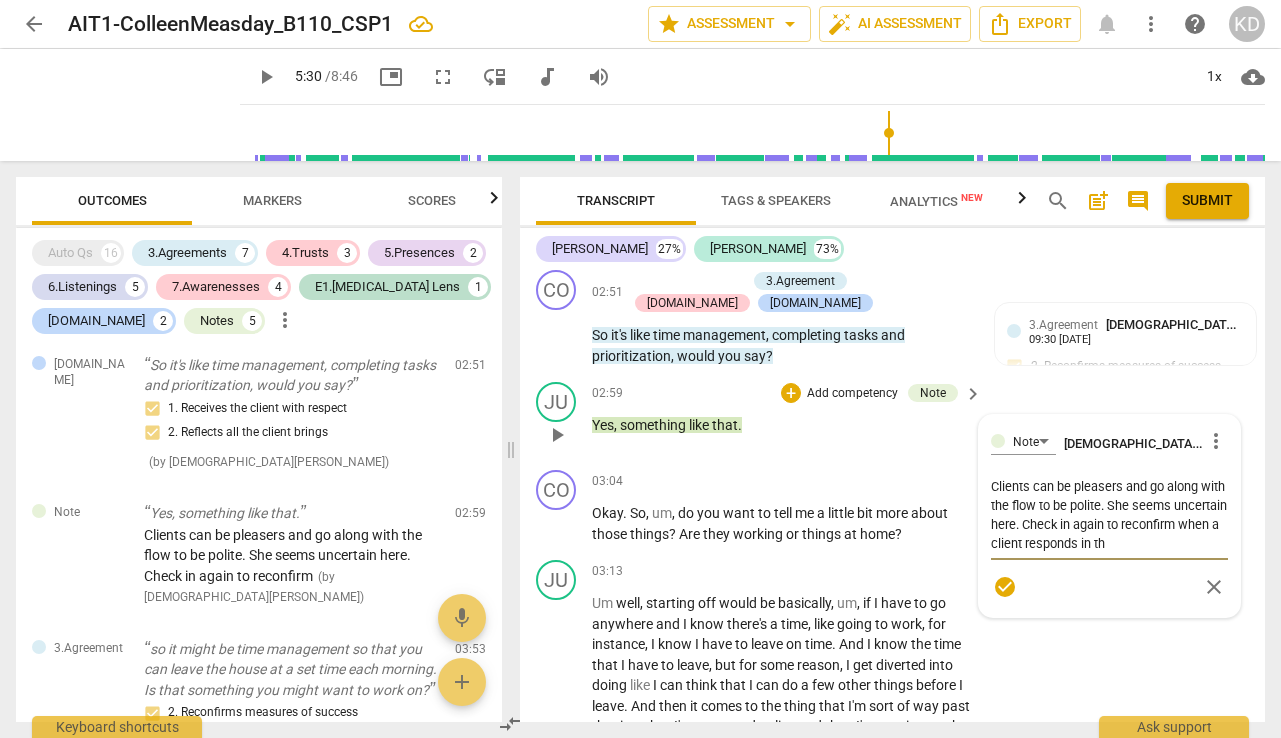 type on "Clients can be pleasers and go along with the flow to be polite. She seems uncertain here. Check in again to reconfirm when a client responds in the" 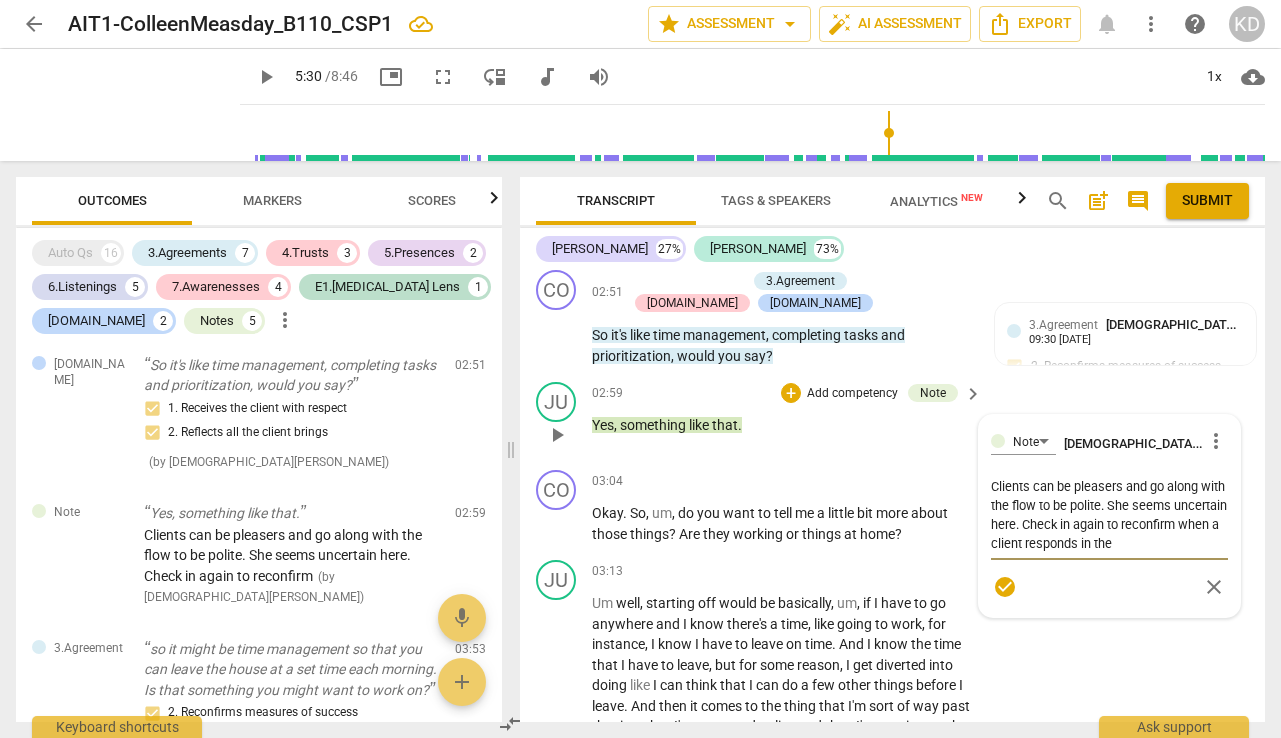 type on "Clients can be pleasers and go along with the flow to be polite. She seems uncertain here. Check in again to reconfirm when a client responds in thei" 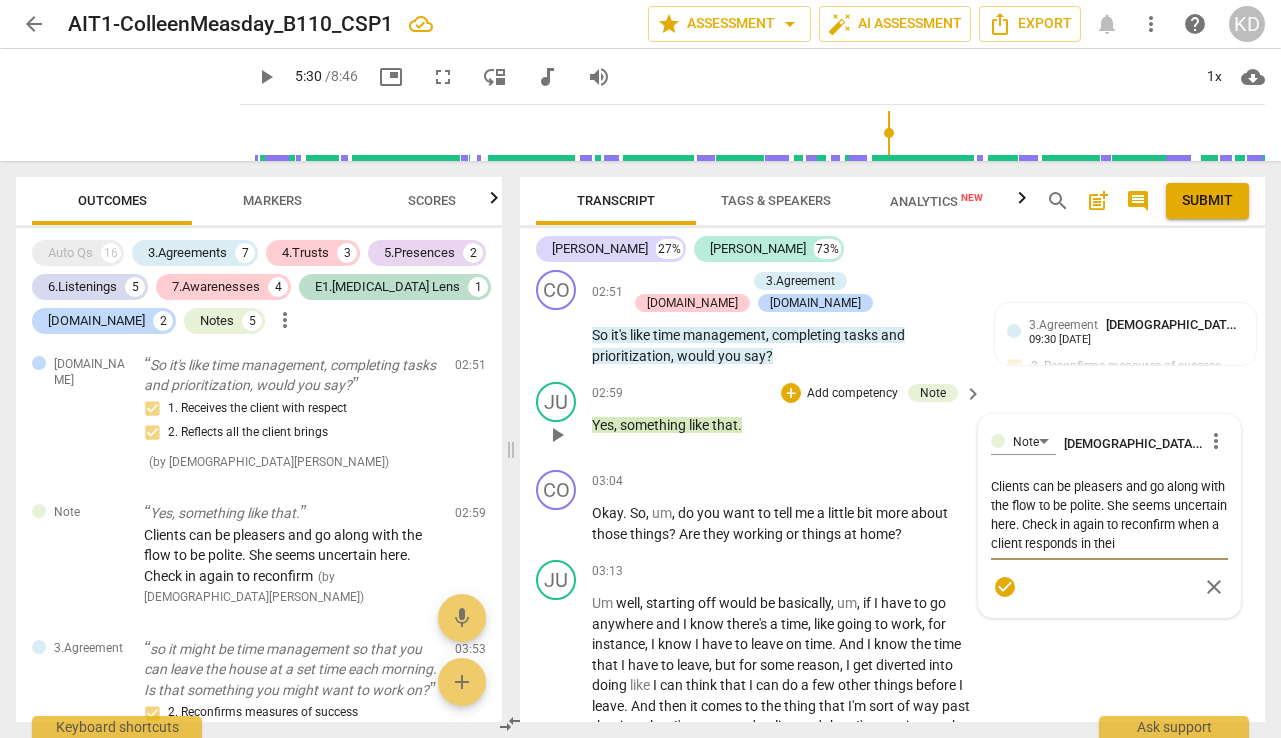 type on "Clients can be pleasers and go along with the flow to be polite. She seems uncertain here. Check in again to reconfirm when a client responds in the" 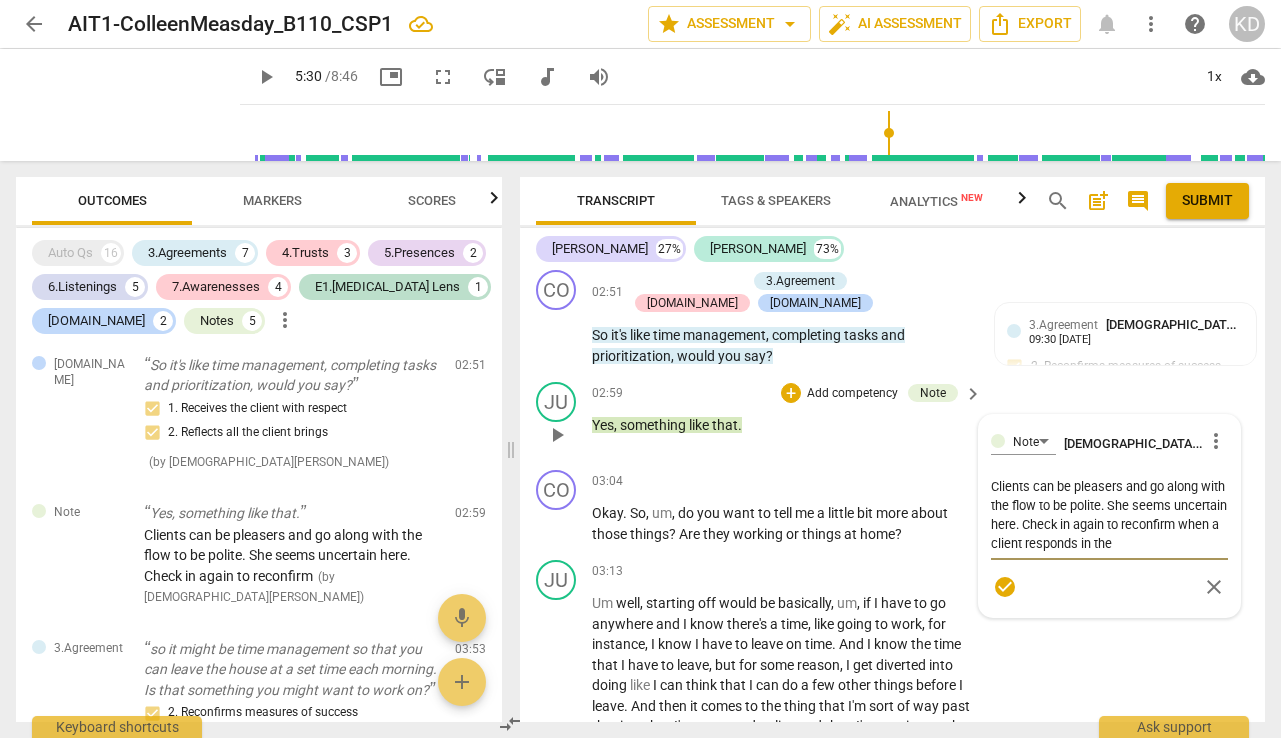 type on "Clients can be pleasers and go along with the flow to be polite. She seems uncertain here. Check in again to reconfirm when a client responds in th" 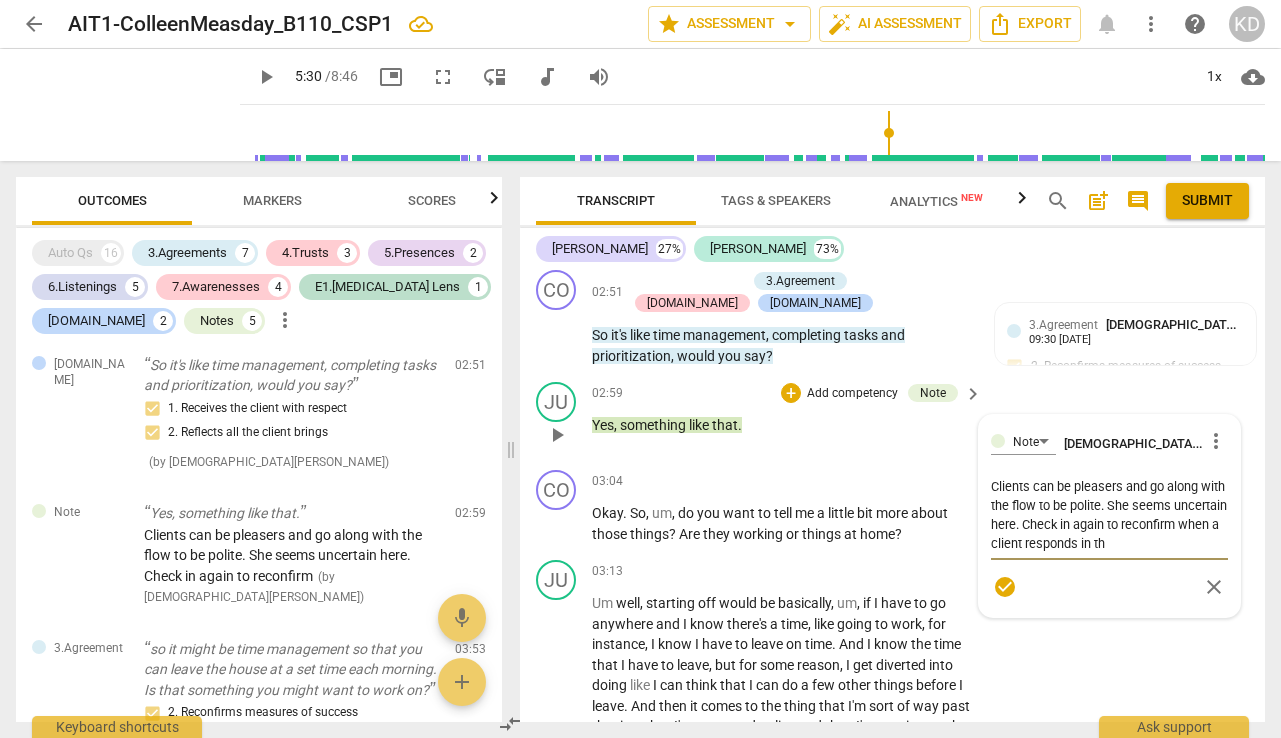 type on "Clients can be pleasers and go along with the flow to be polite. She seems uncertain here. Check in again to reconfirm when a client responds in thi" 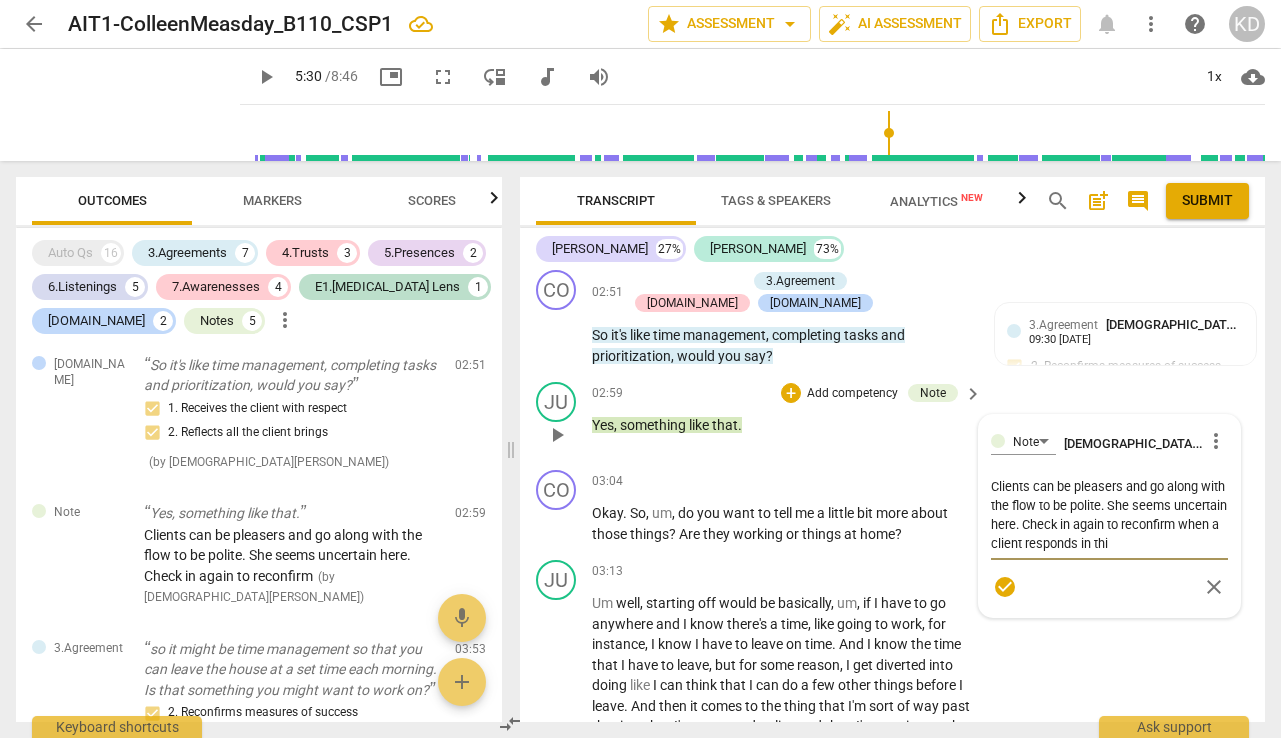 type on "Clients can be pleasers and go along with the flow to be polite. She seems uncertain here. Check in again to reconfirm when a client responds in this" 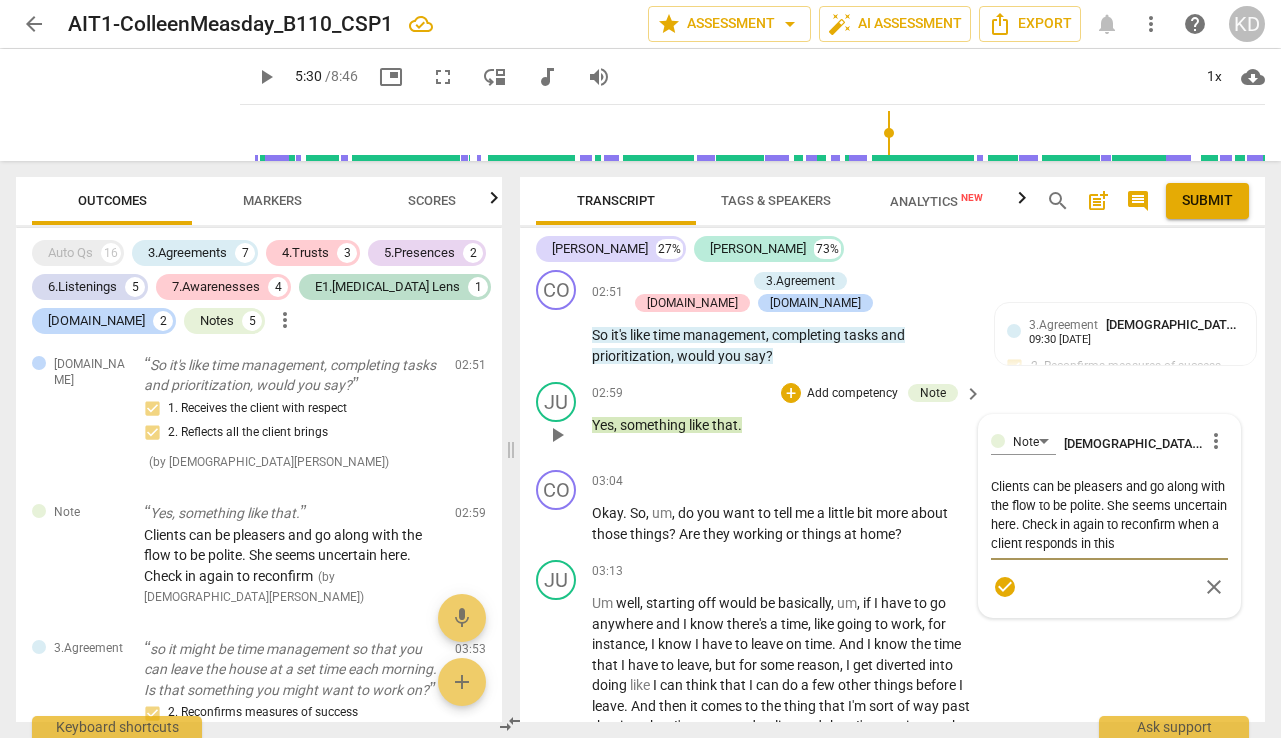 type on "Clients can be pleasers and go along with the flow to be polite. She seems uncertain here. Check in again to reconfirm when a client responds in this" 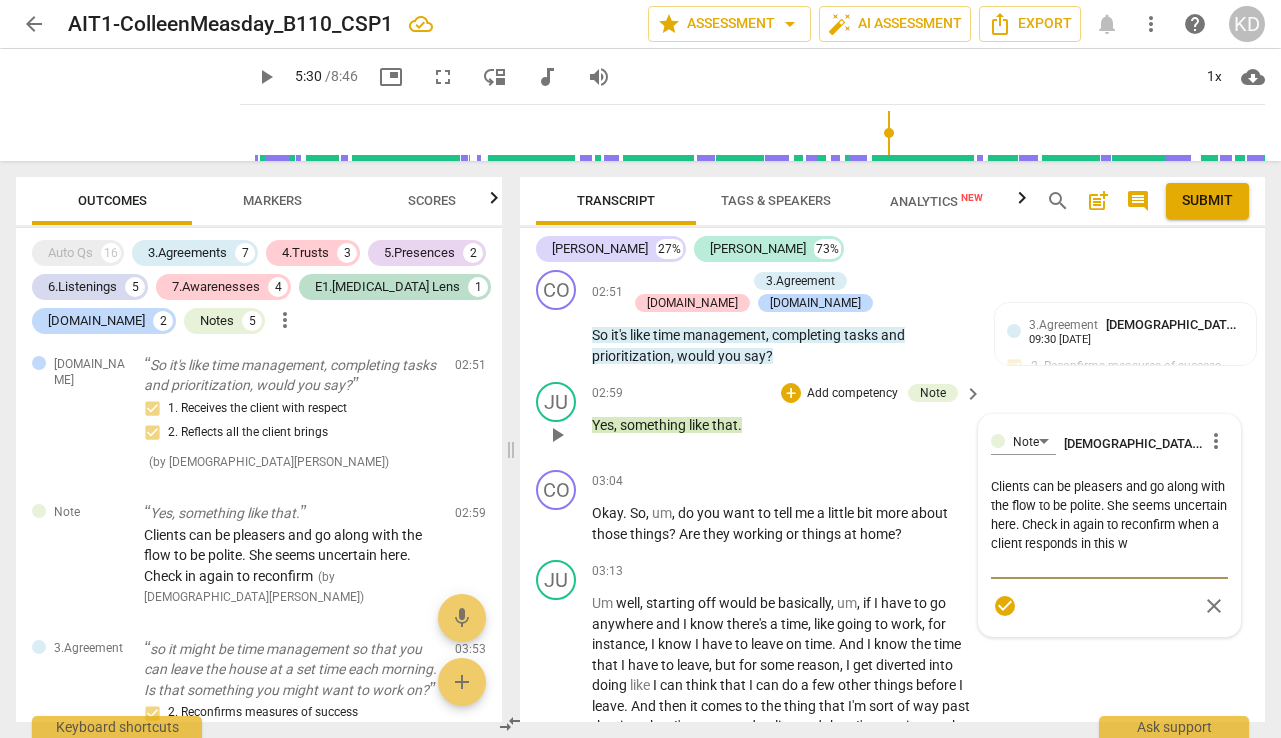 type on "Clients can be pleasers and go along with the flow to be polite. She seems uncertain here. Check in again to reconfirm when a client responds in this wa" 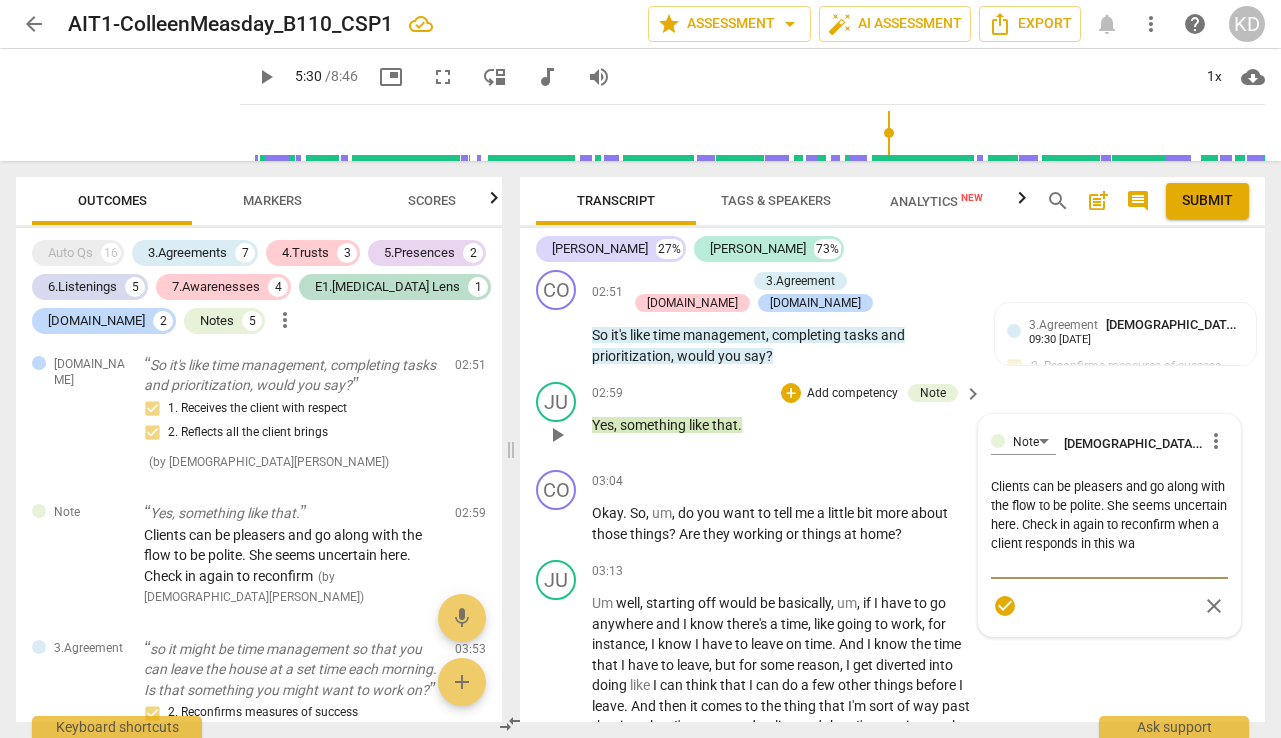 type on "Clients can be pleasers and go along with the flow to be polite. She seems uncertain here. Check in again to reconfirm when a client responds in this way" 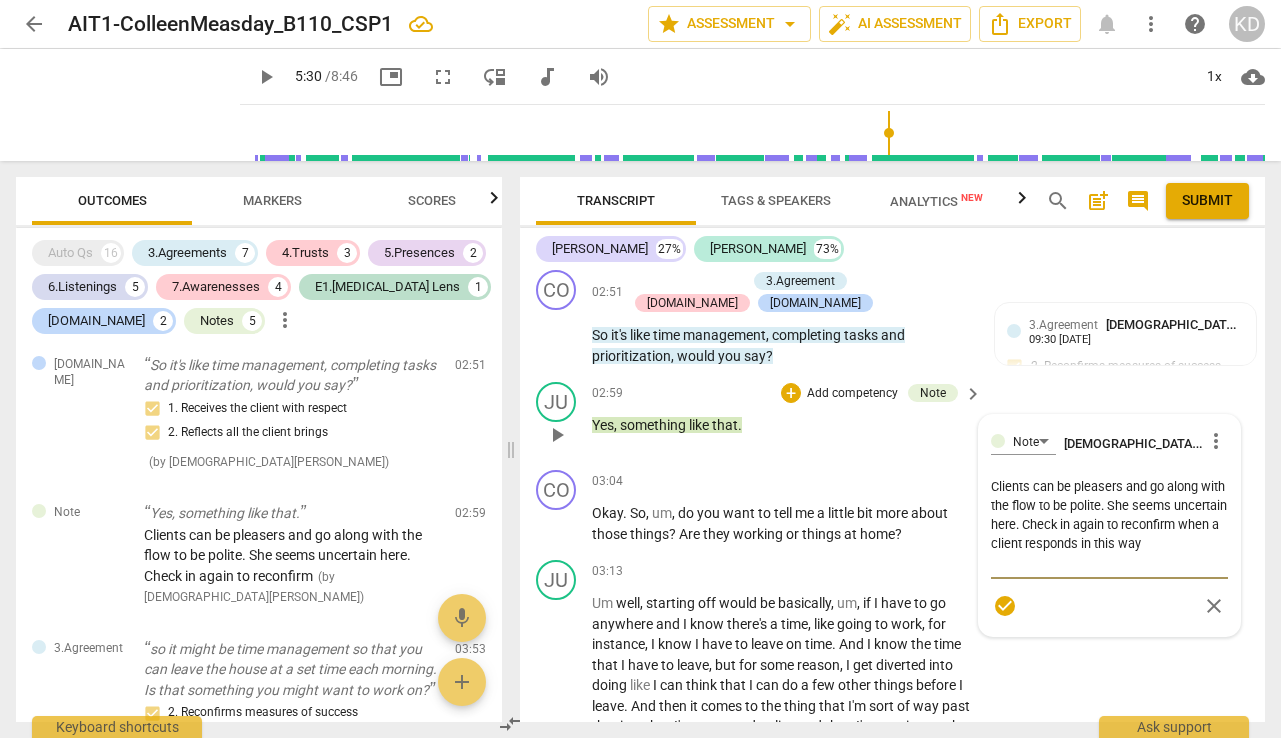 type on "Clients can be pleasers and go along with the flow to be polite. She seems uncertain here. Check in again to reconfirm when a client responds in this way" 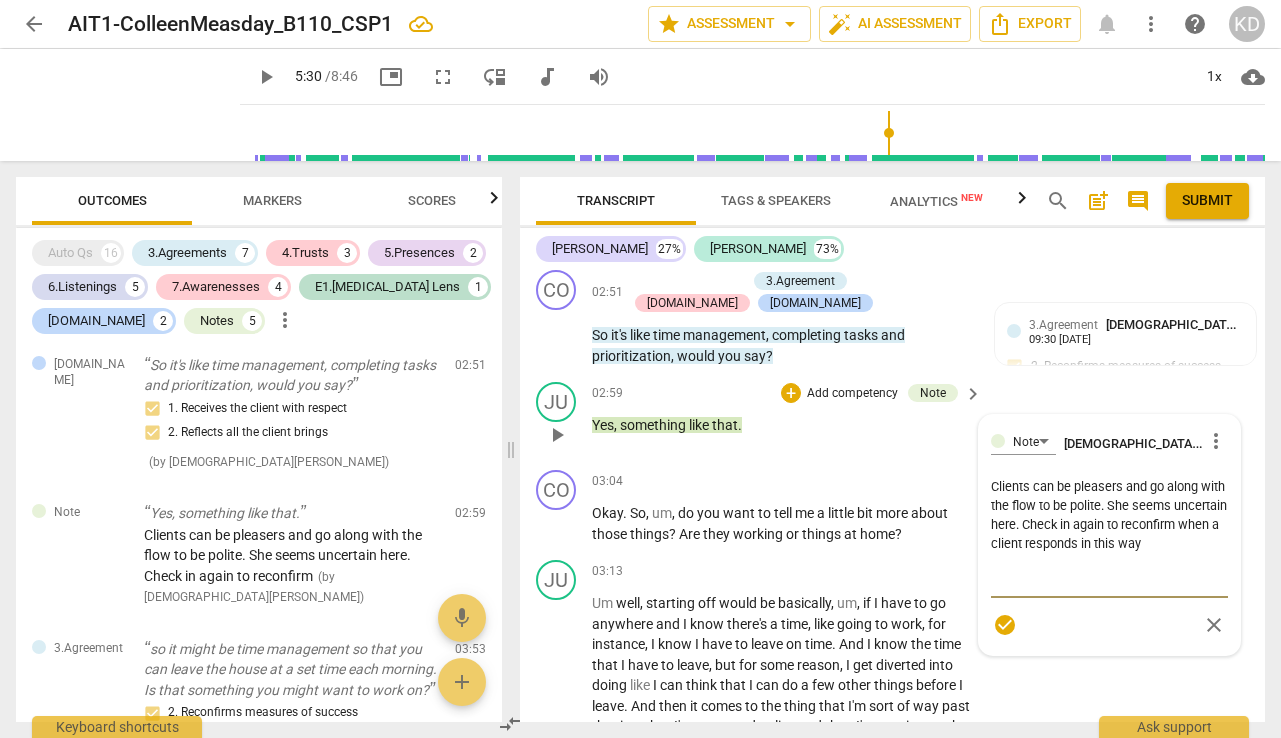 type on "Clients can be pleasers and go along with the flow to be polite. She seems uncertain here. Check in again to reconfirm when a client responds in this way" 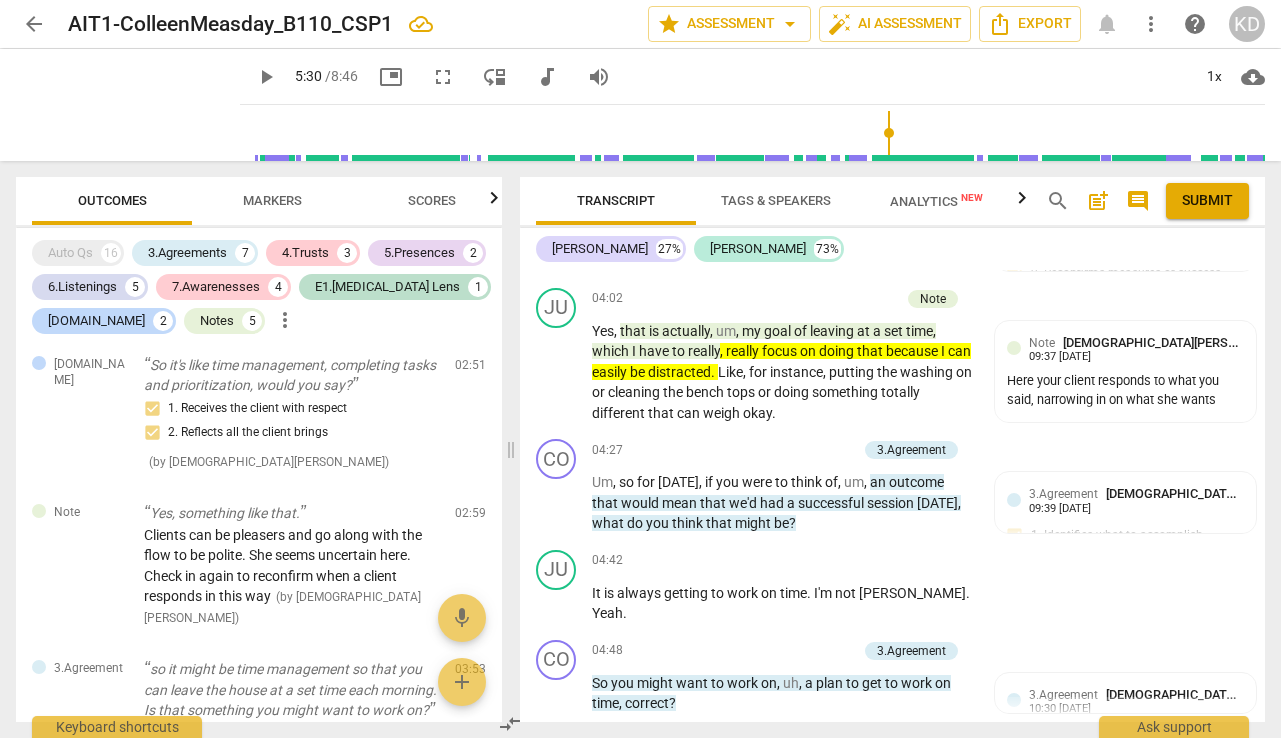 scroll, scrollTop: 5902, scrollLeft: 0, axis: vertical 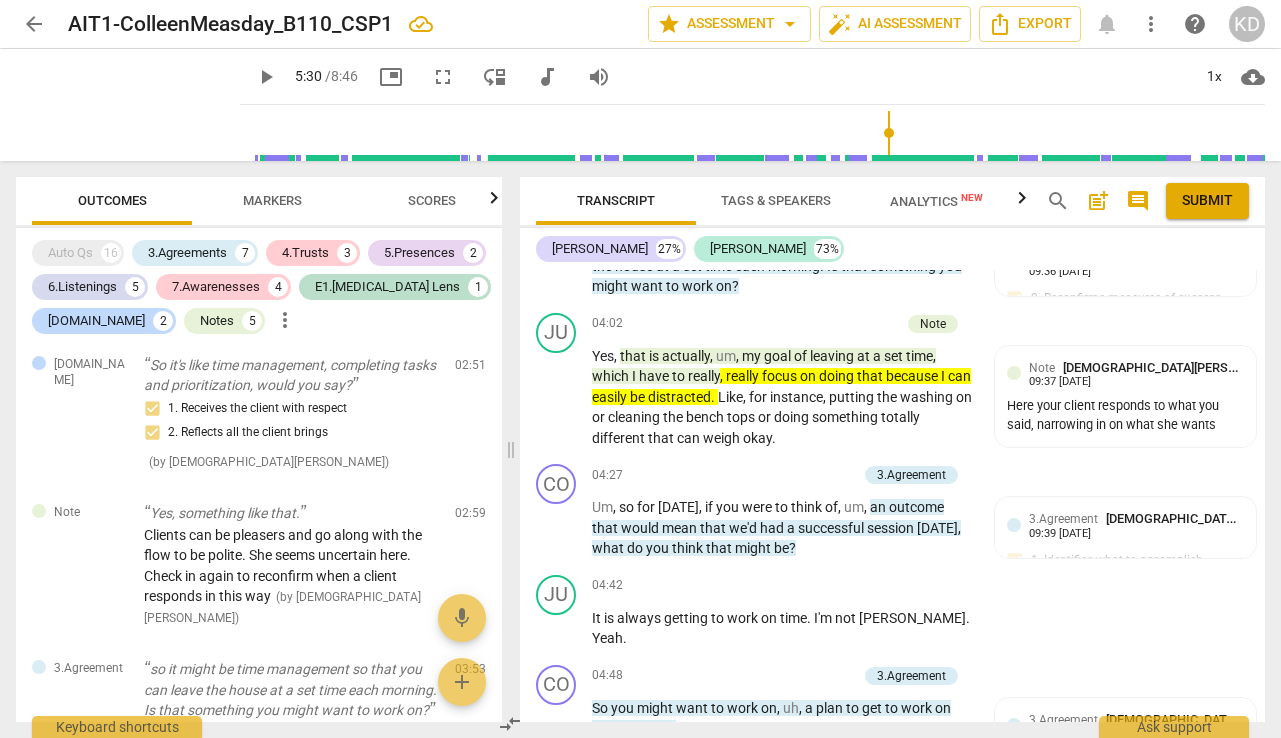 type on "331" 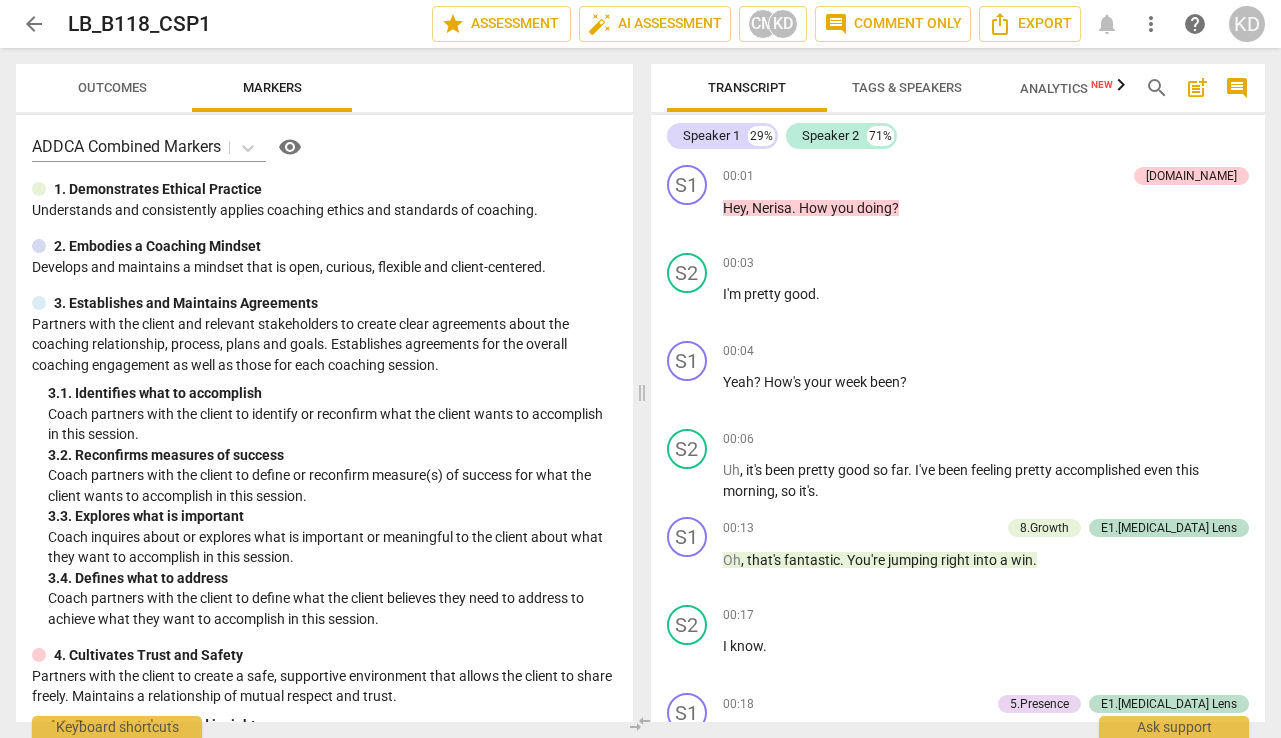 scroll, scrollTop: 0, scrollLeft: 0, axis: both 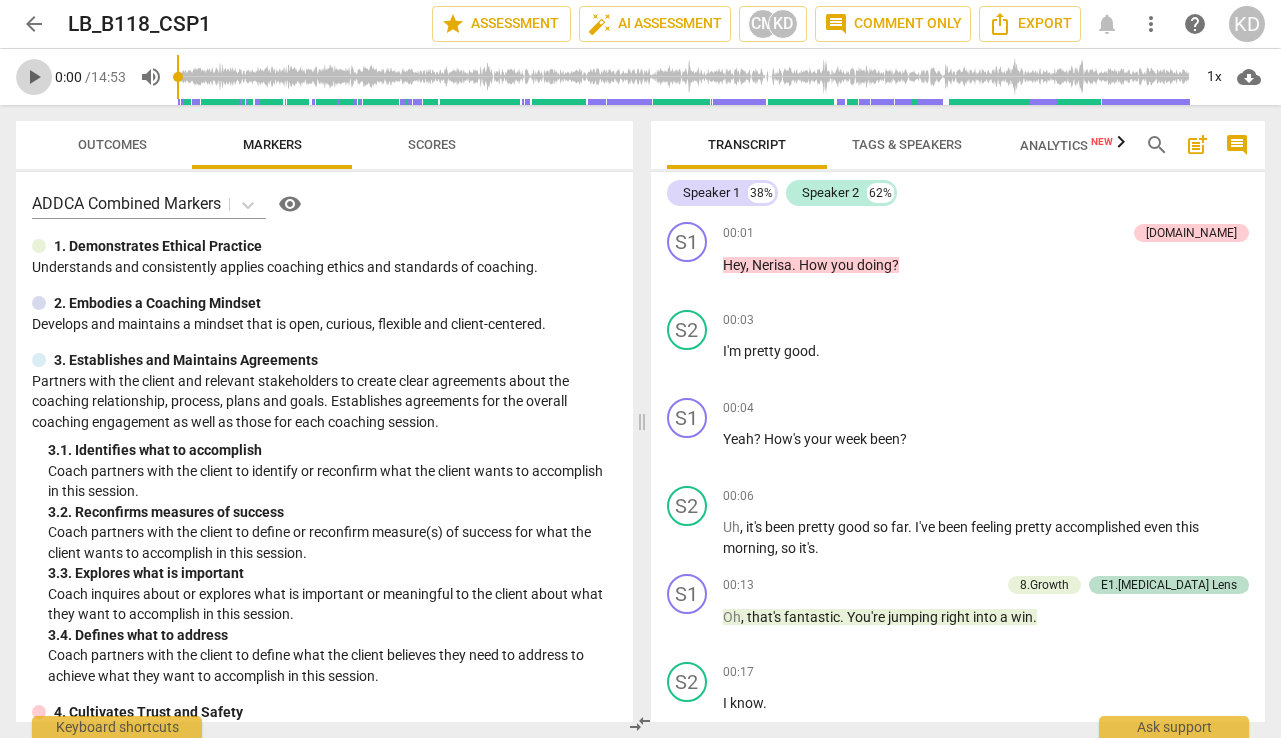 click on "play_arrow" at bounding box center [34, 77] 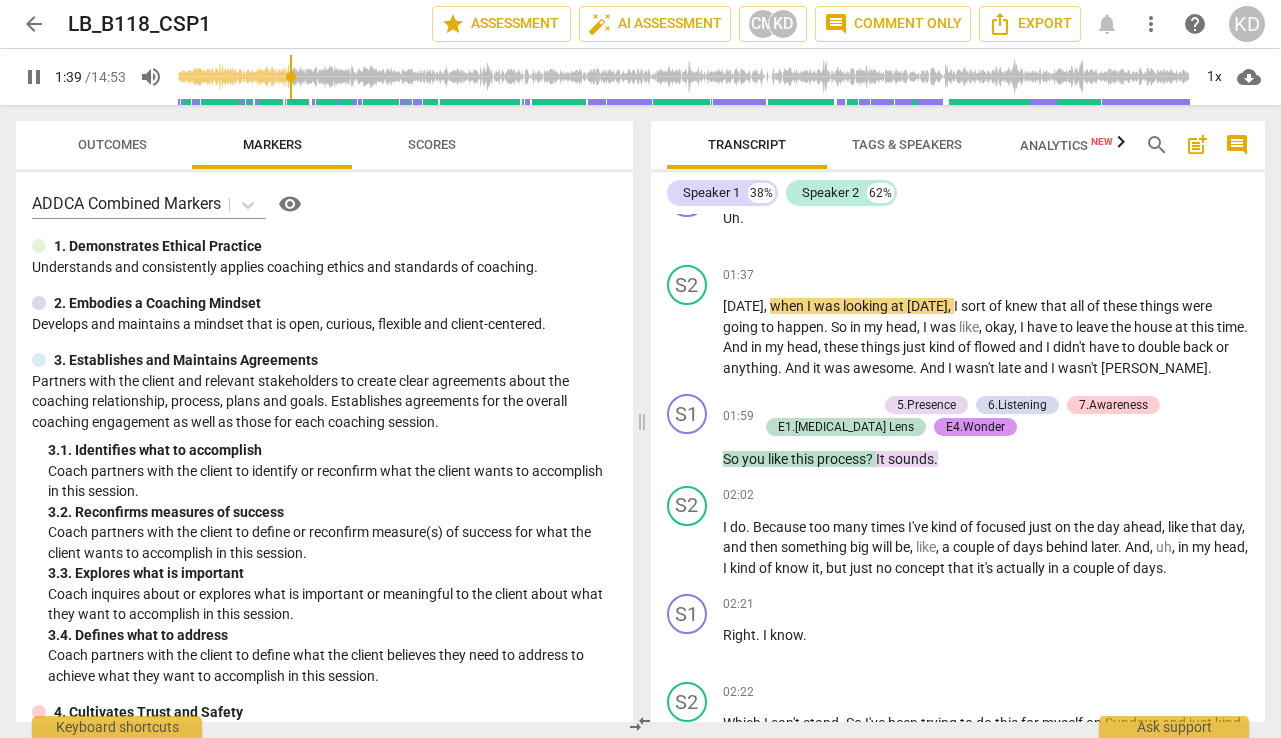 scroll, scrollTop: 1568, scrollLeft: 0, axis: vertical 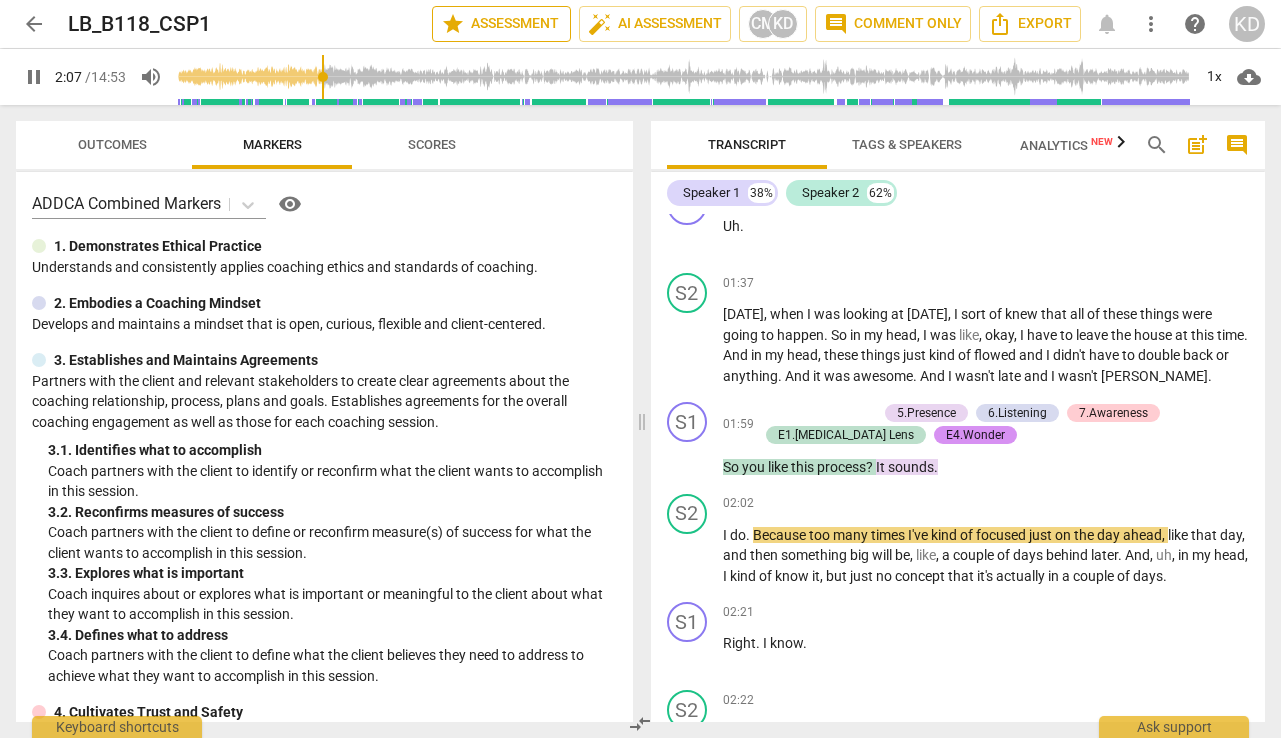 click on "star    Assessment" at bounding box center [501, 24] 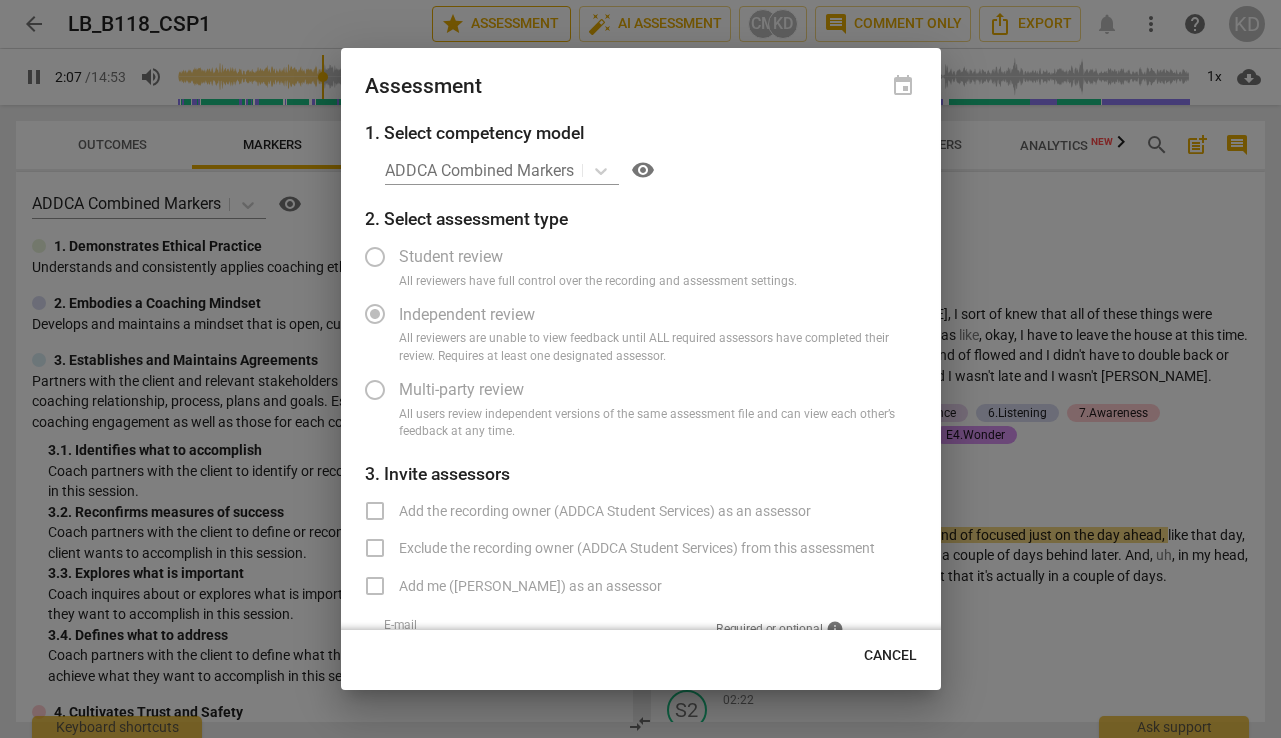 type on "128" 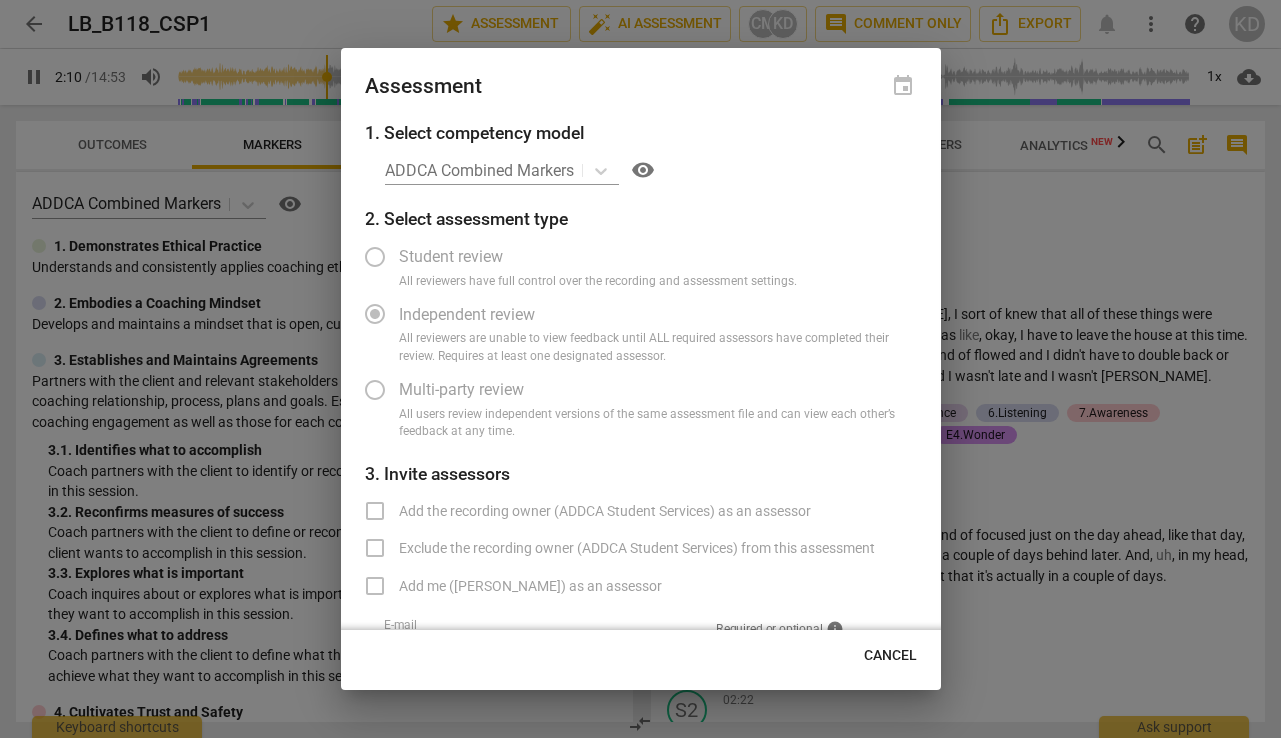 type on "131" 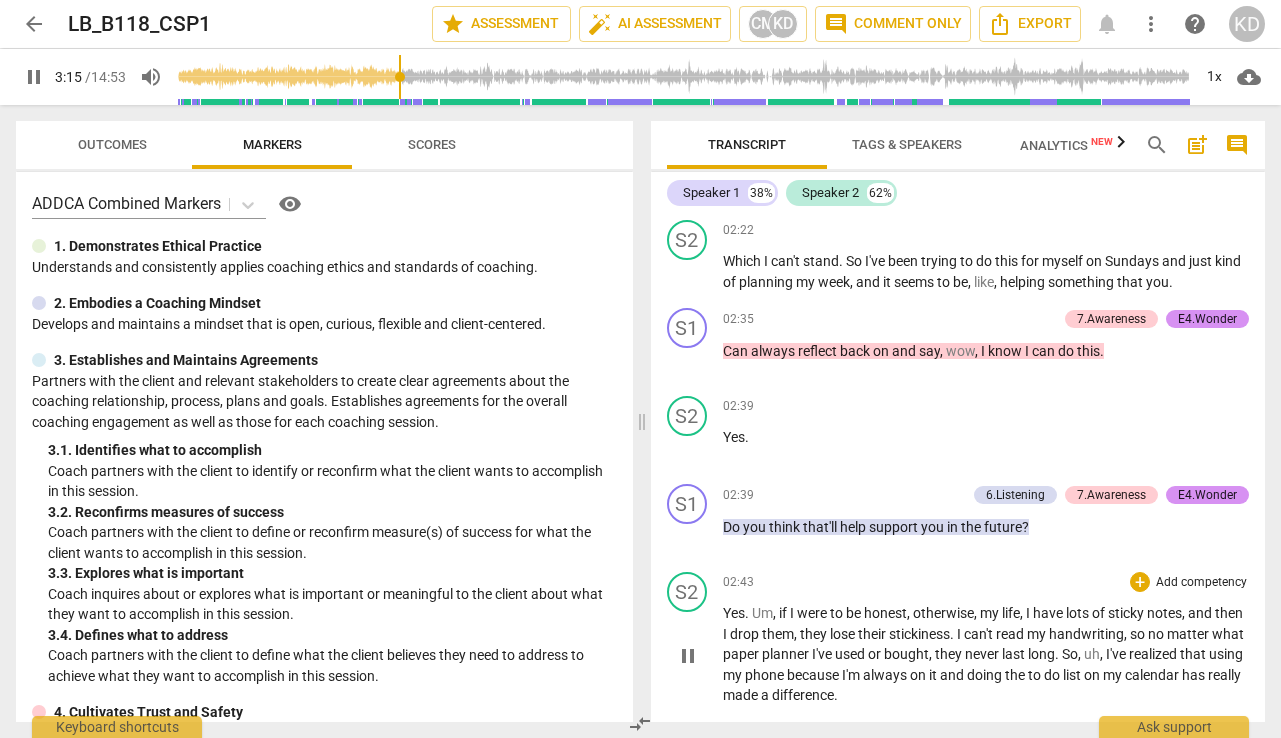 scroll, scrollTop: 2580, scrollLeft: 0, axis: vertical 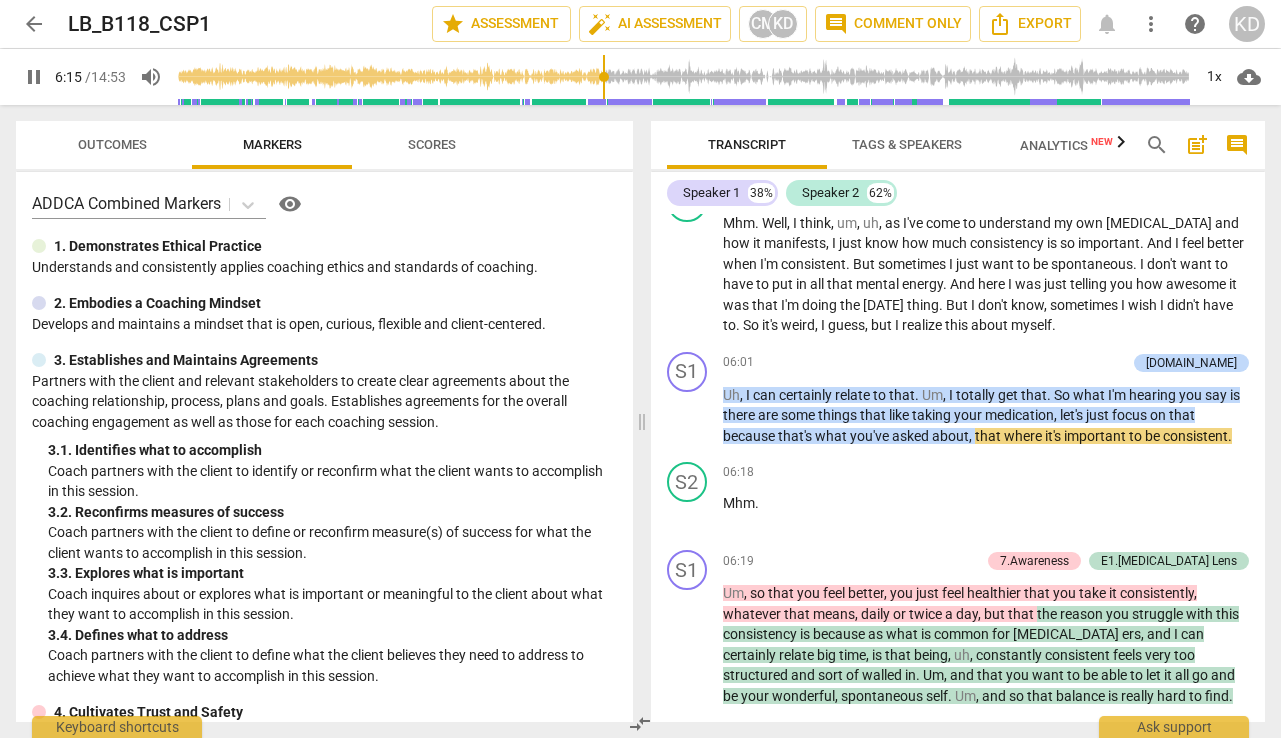 type on "376" 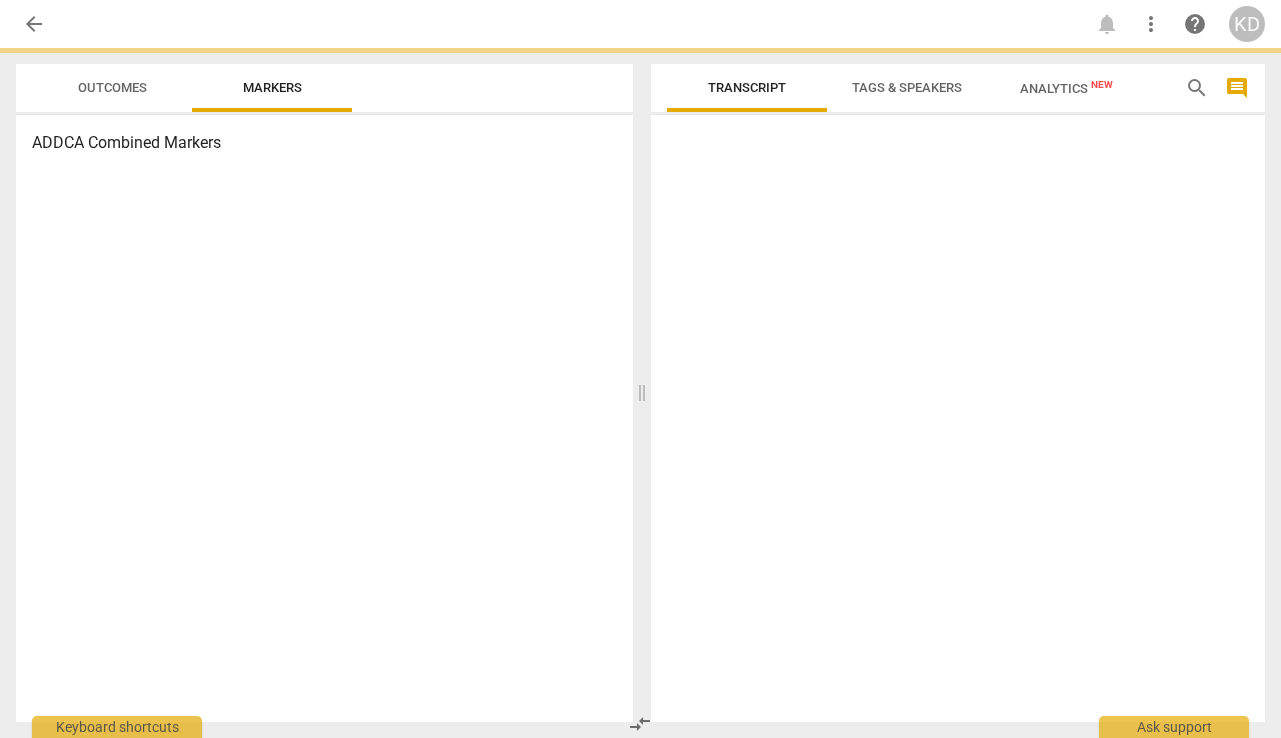 scroll, scrollTop: 0, scrollLeft: 0, axis: both 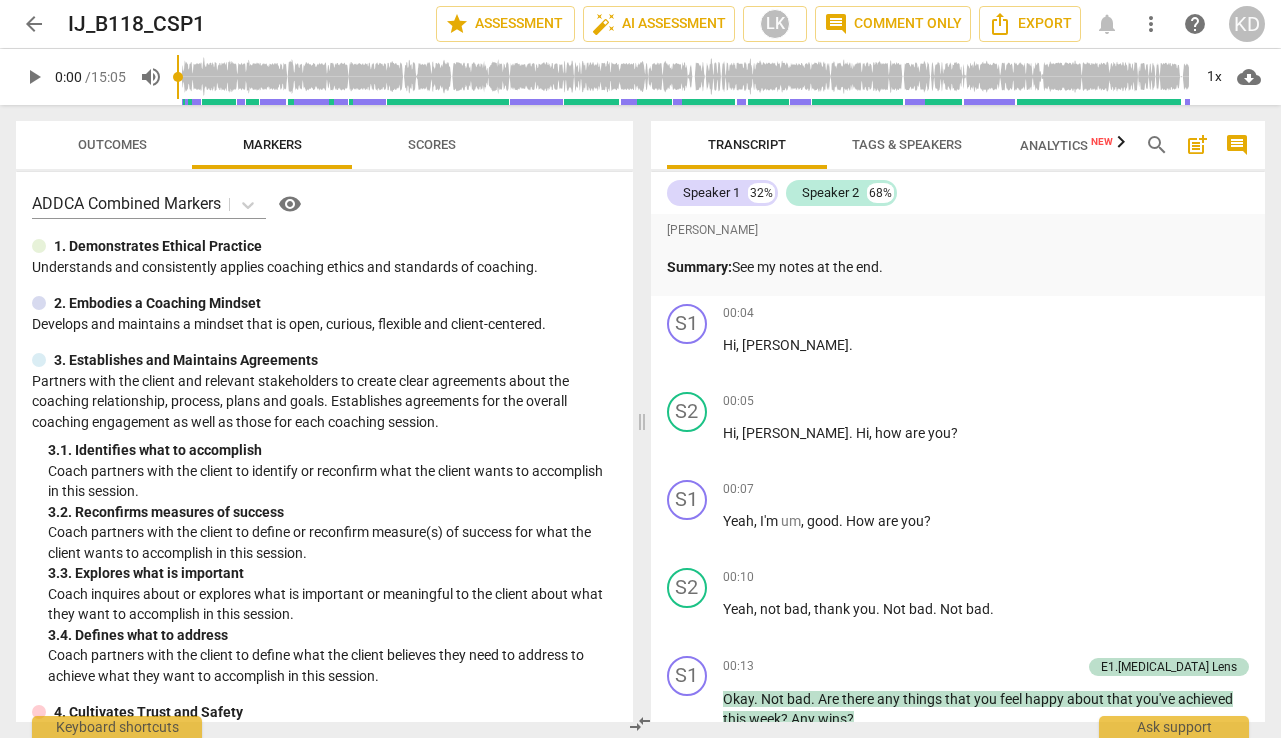click on "play_arrow" at bounding box center (34, 77) 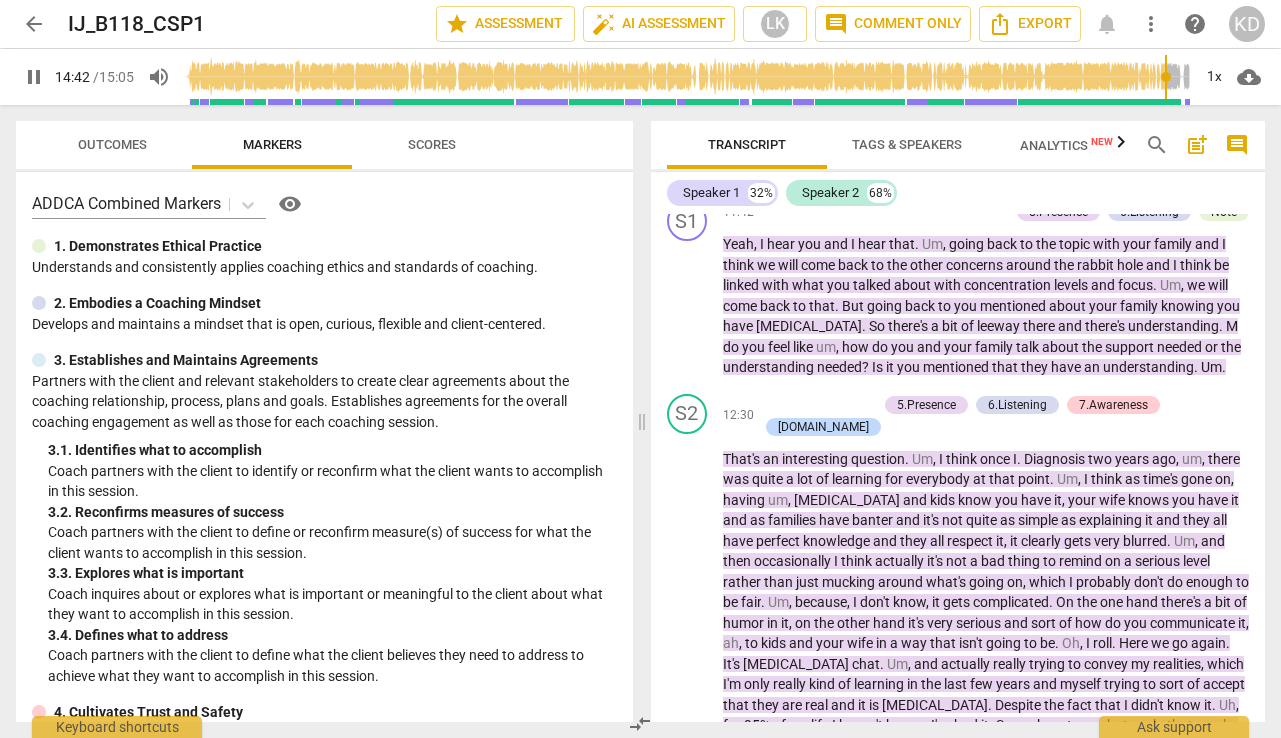 scroll, scrollTop: 3992, scrollLeft: 0, axis: vertical 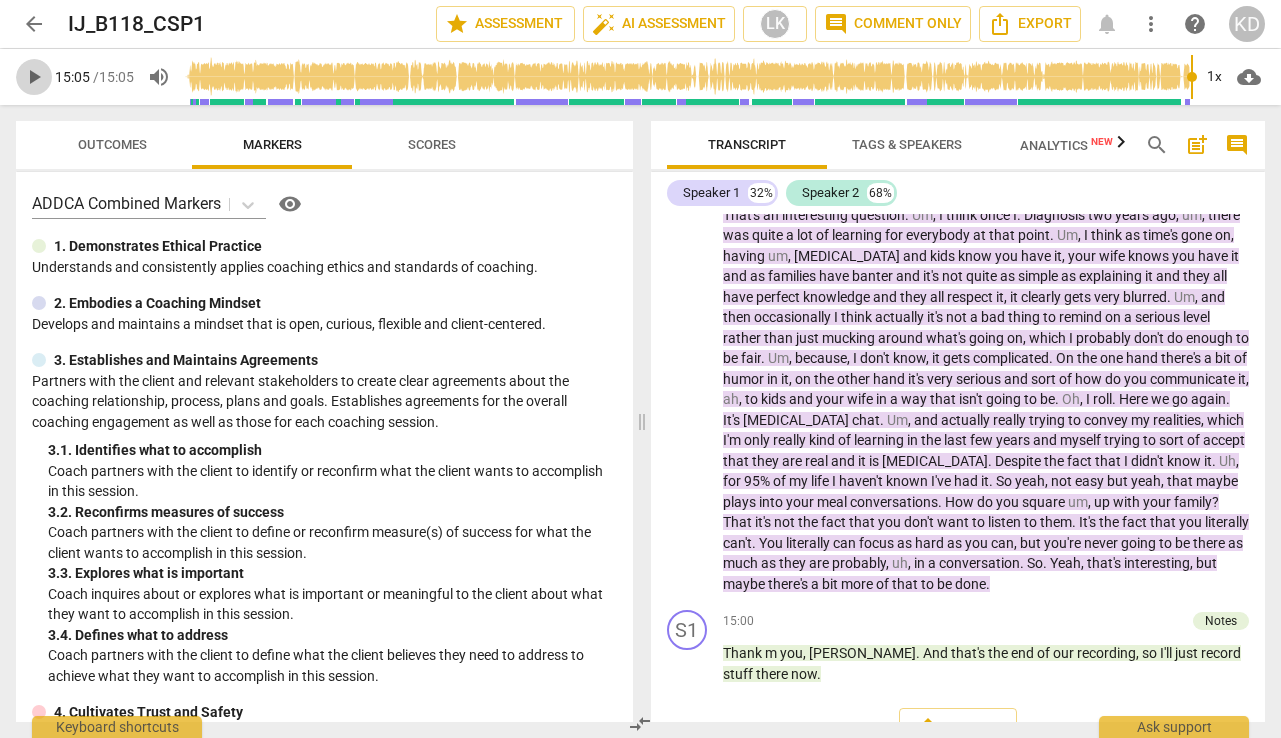 click on "play_arrow" at bounding box center [34, 77] 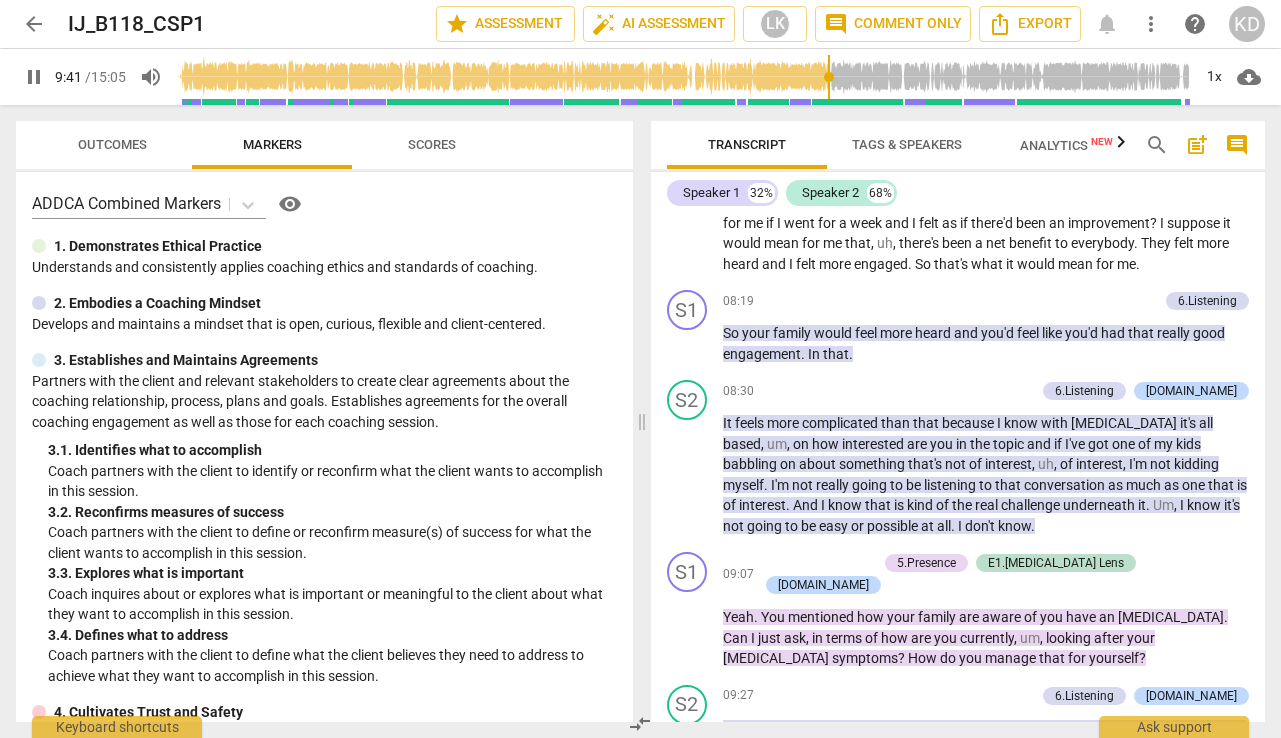 scroll, scrollTop: 3254, scrollLeft: 0, axis: vertical 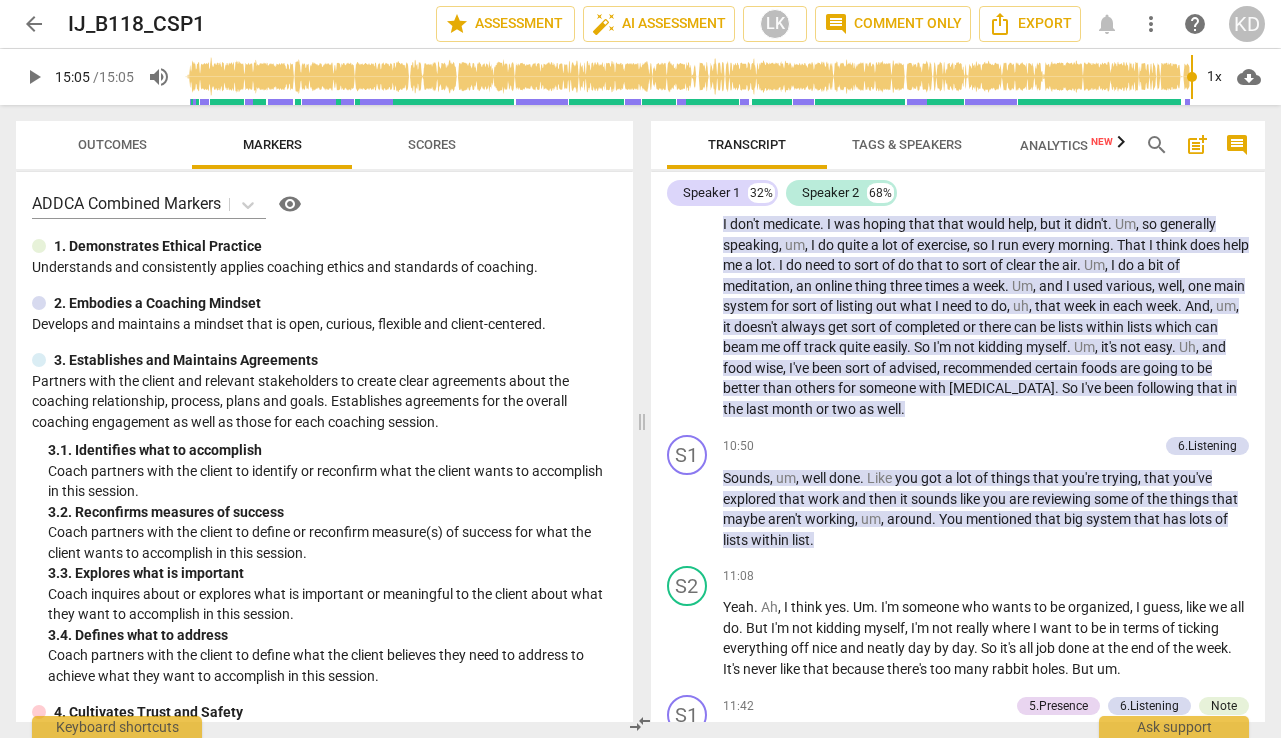 type on "905" 